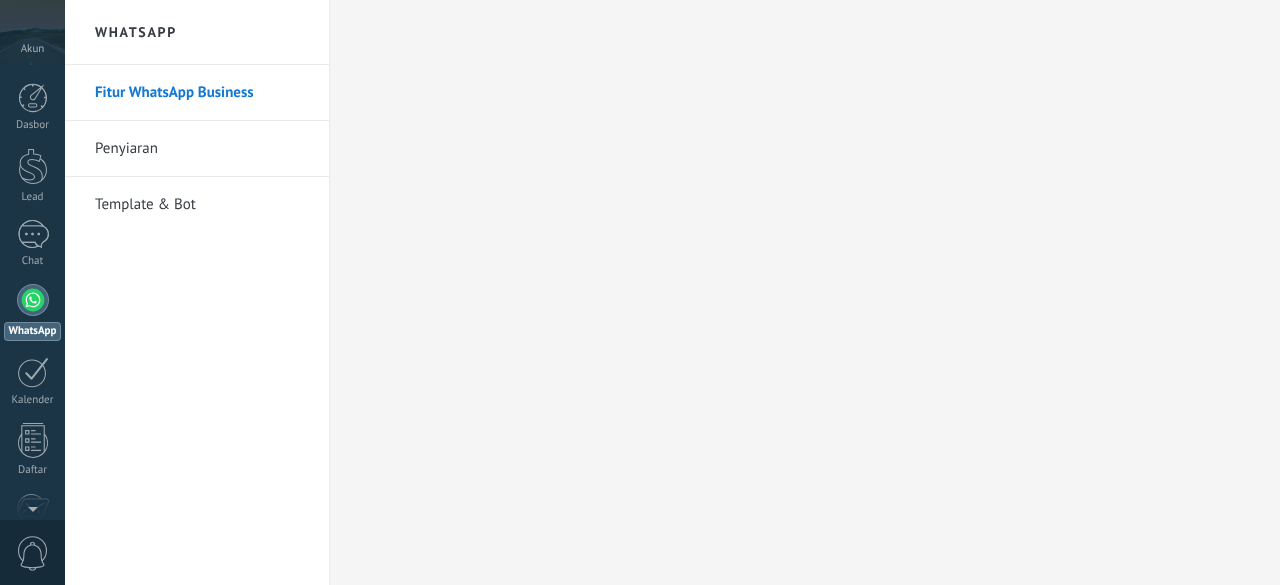 scroll, scrollTop: 0, scrollLeft: 0, axis: both 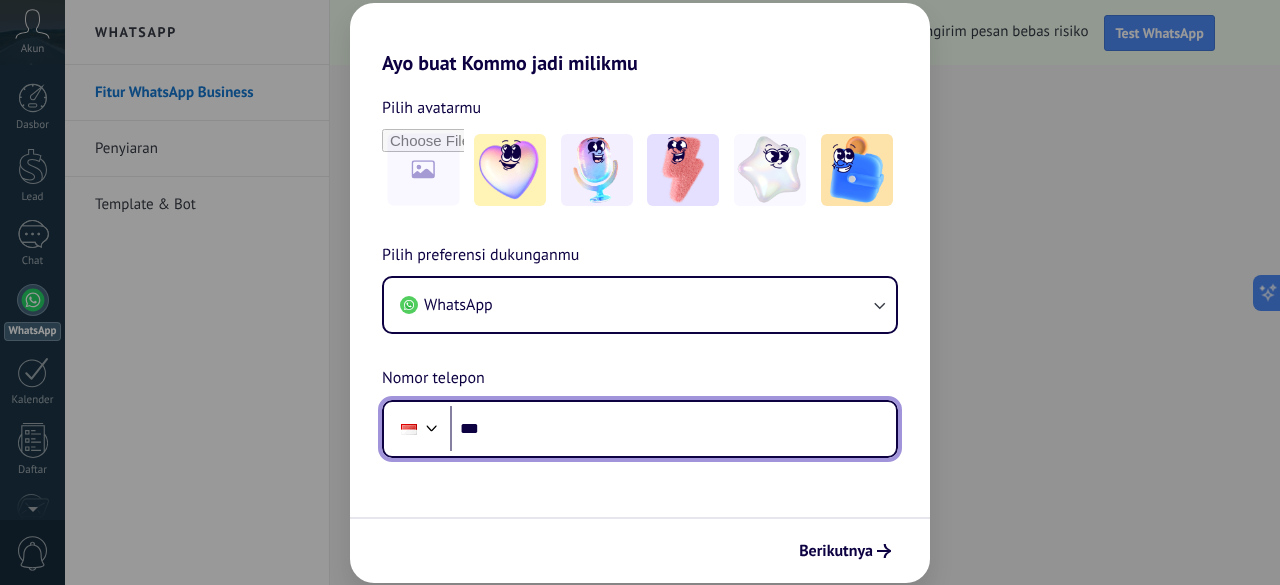 click on "***" at bounding box center (673, 429) 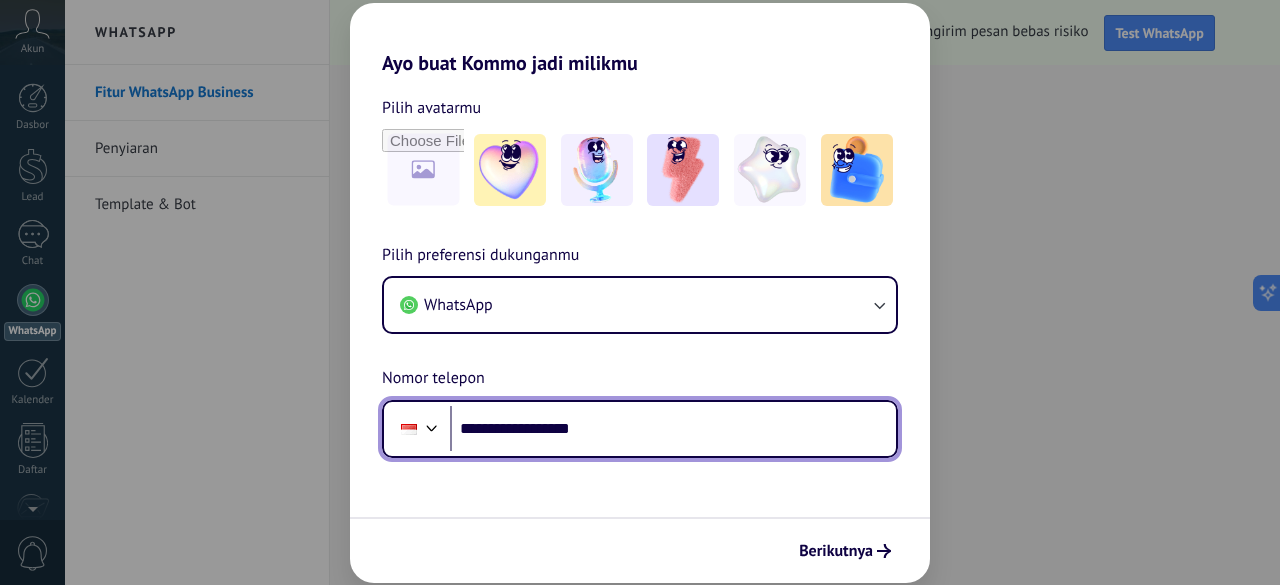 click on "**********" at bounding box center [673, 429] 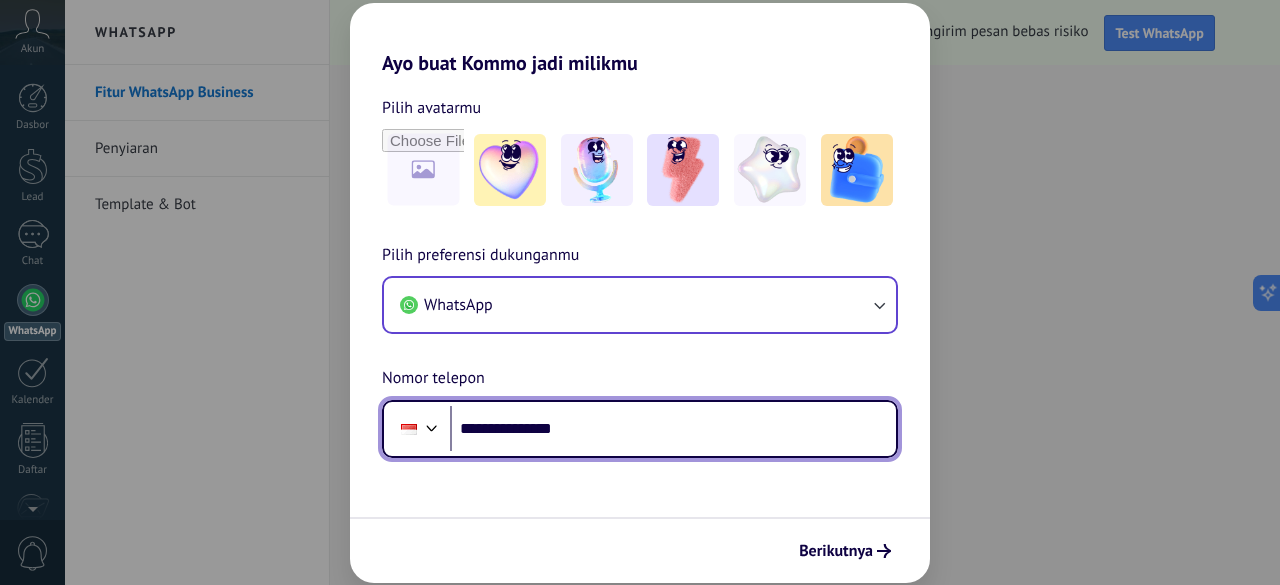 type on "**********" 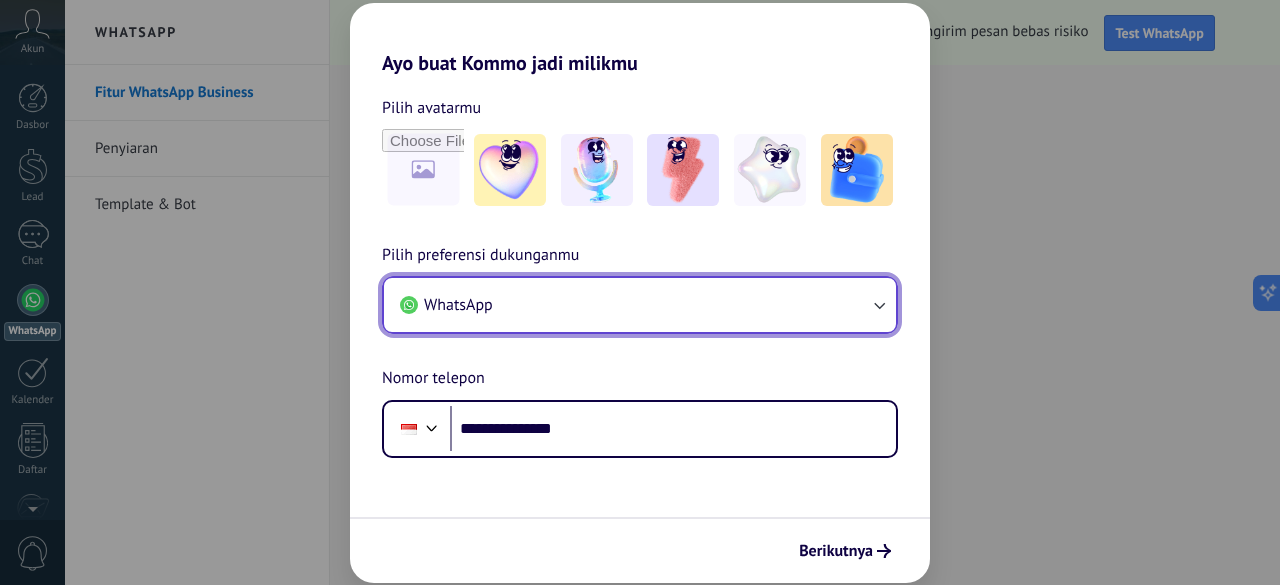 click at bounding box center (879, 305) 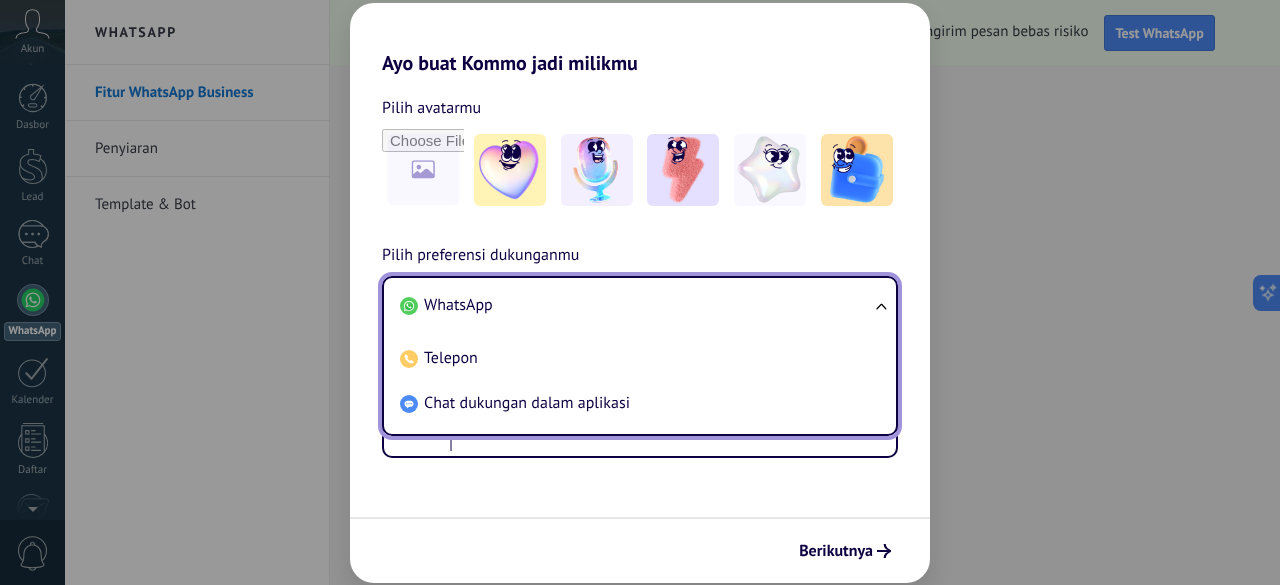 click on "WhatsApp Telepon Chat dukungan dalam aplikasi" at bounding box center (640, 356) 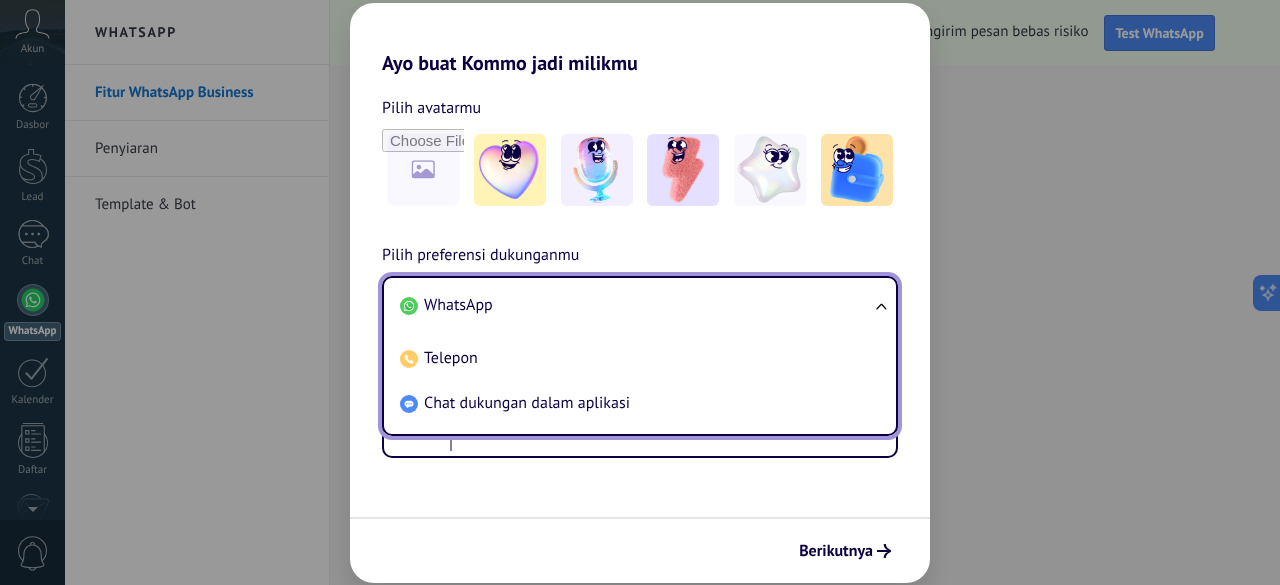 click on "**********" at bounding box center [640, 350] 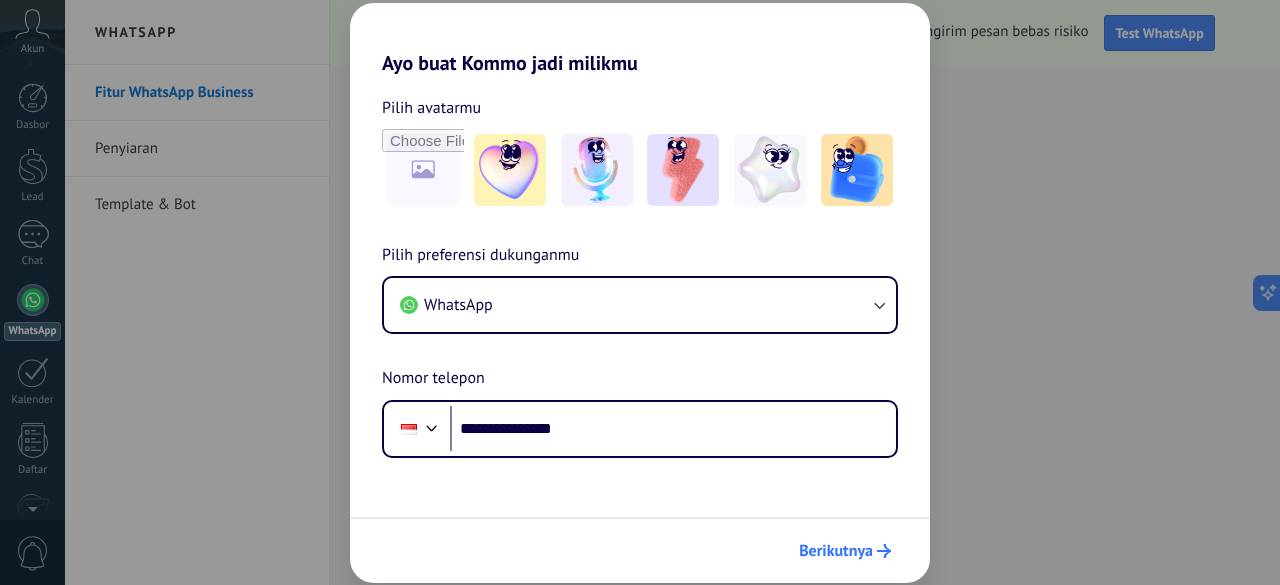 click on "Berikutnya" at bounding box center [836, 551] 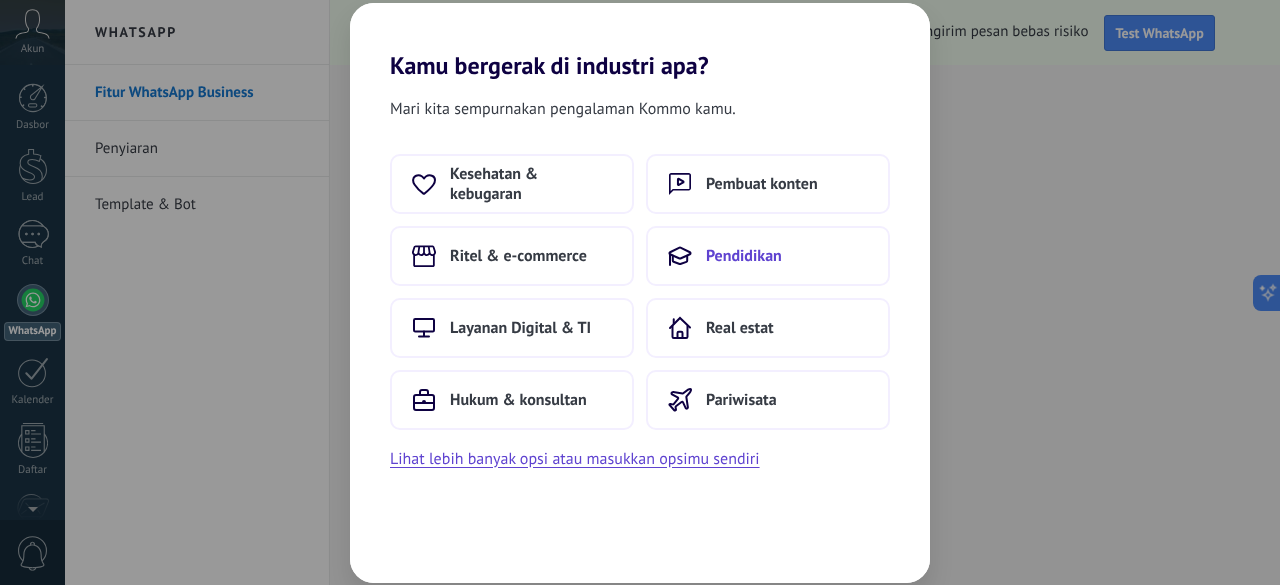 click on "Pendidikan" at bounding box center (531, 184) 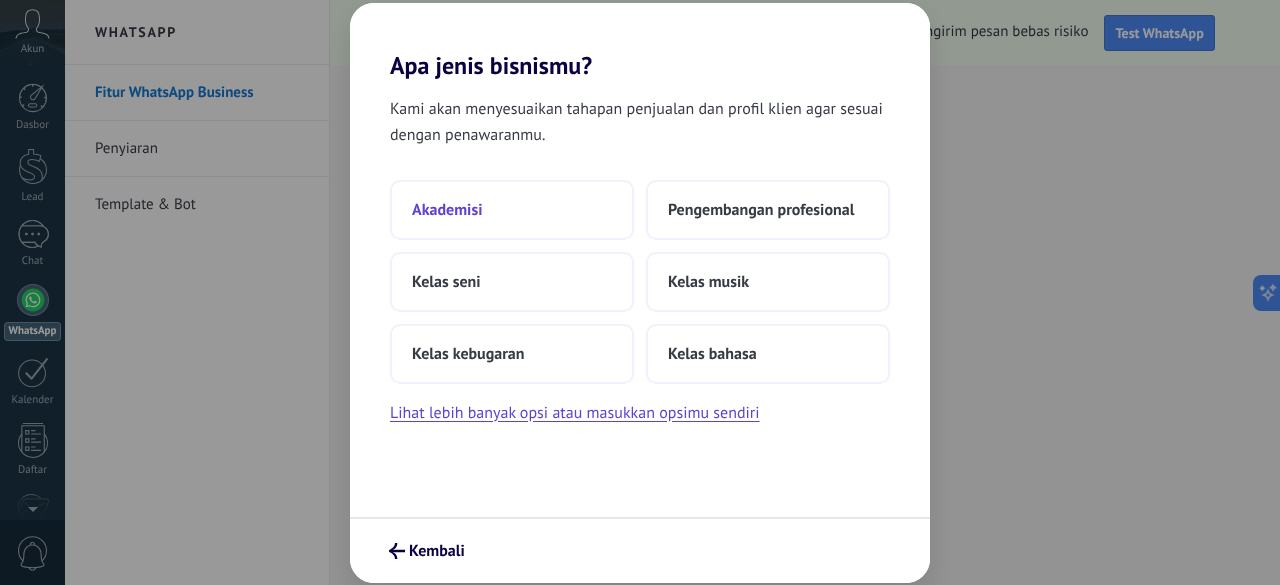 click on "Akademisi" at bounding box center (447, 210) 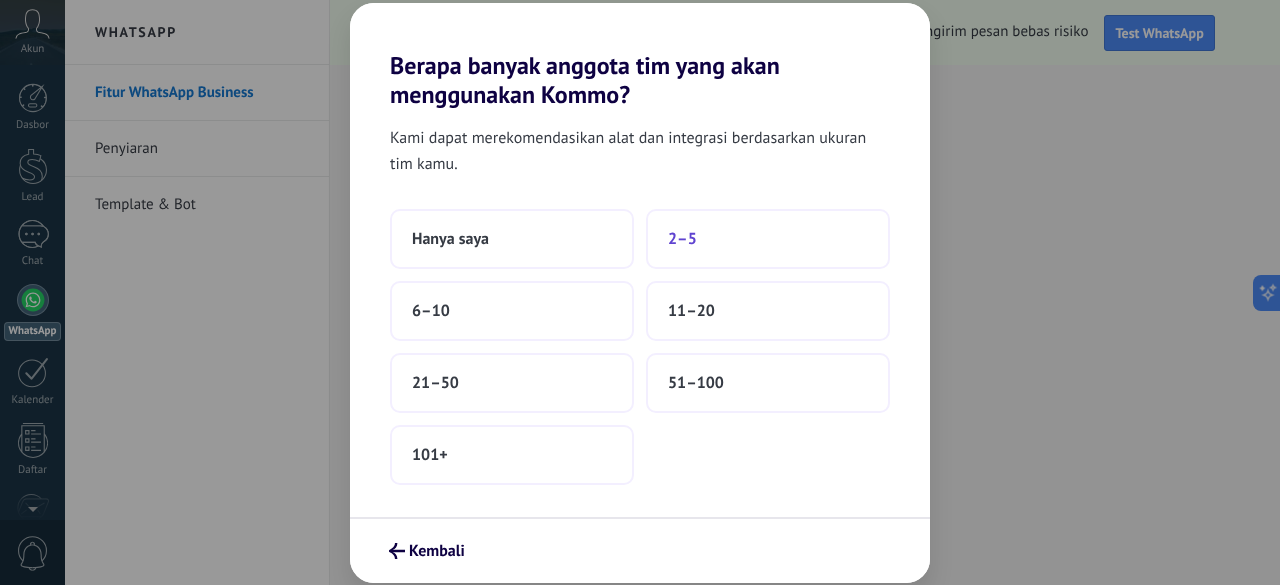 click on "2–5" at bounding box center [450, 239] 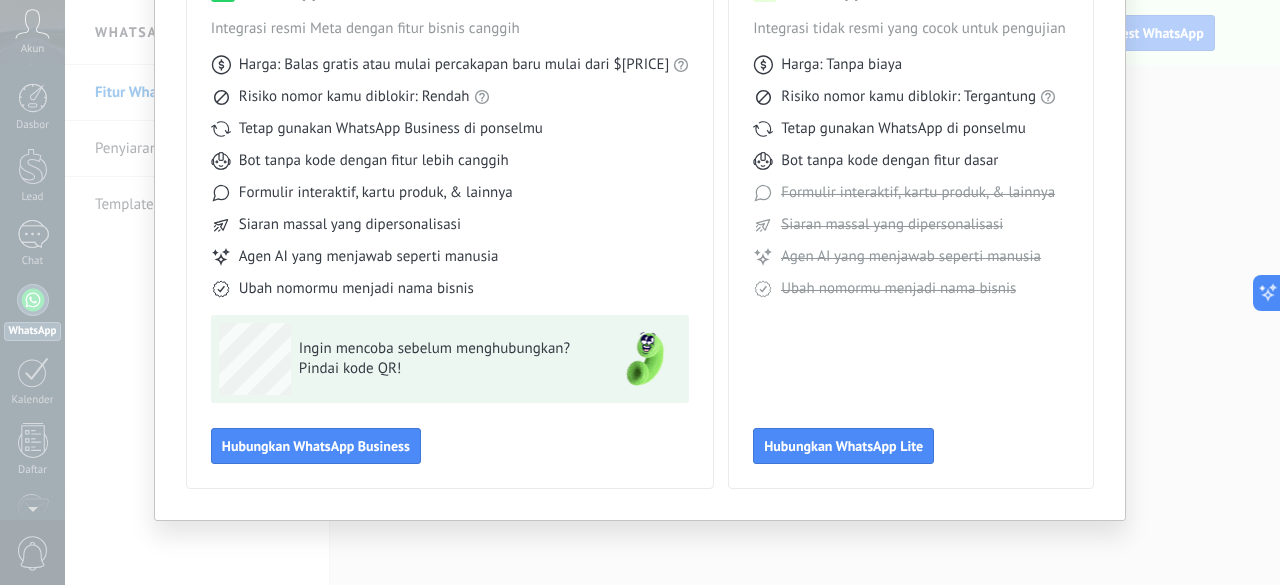 scroll, scrollTop: 0, scrollLeft: 0, axis: both 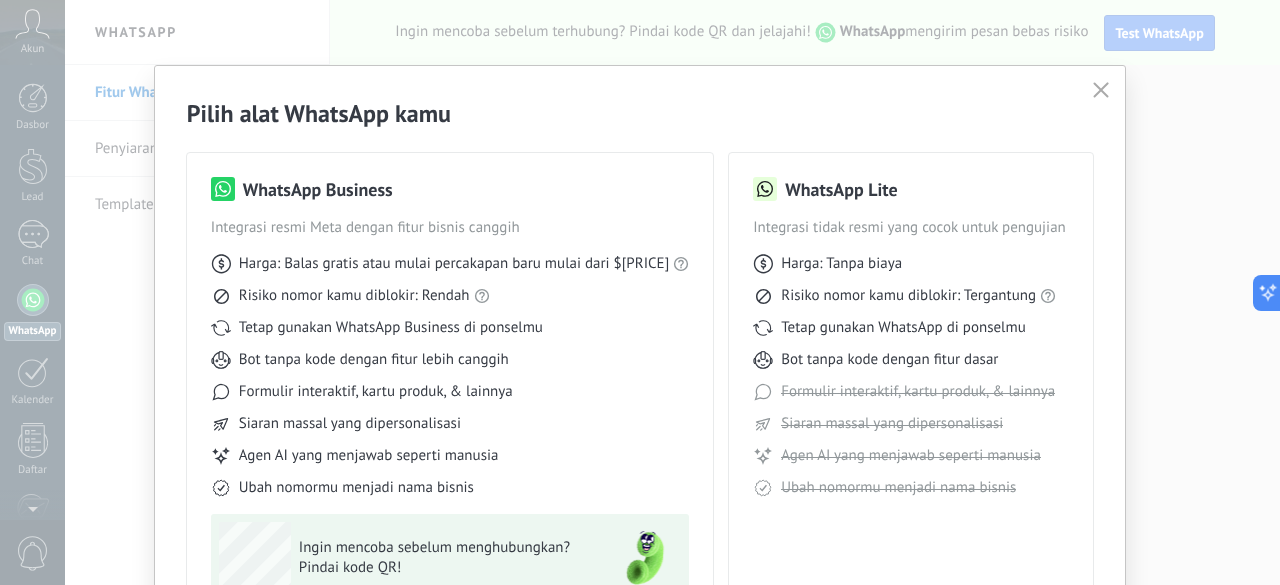 click at bounding box center [1101, 90] 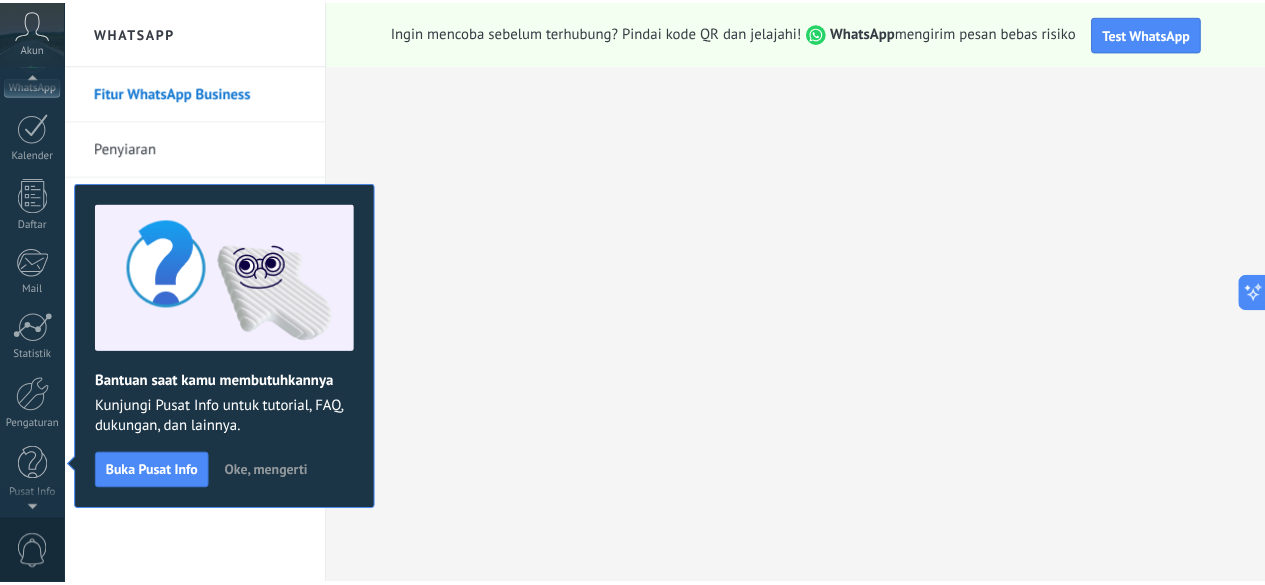 scroll, scrollTop: 0, scrollLeft: 0, axis: both 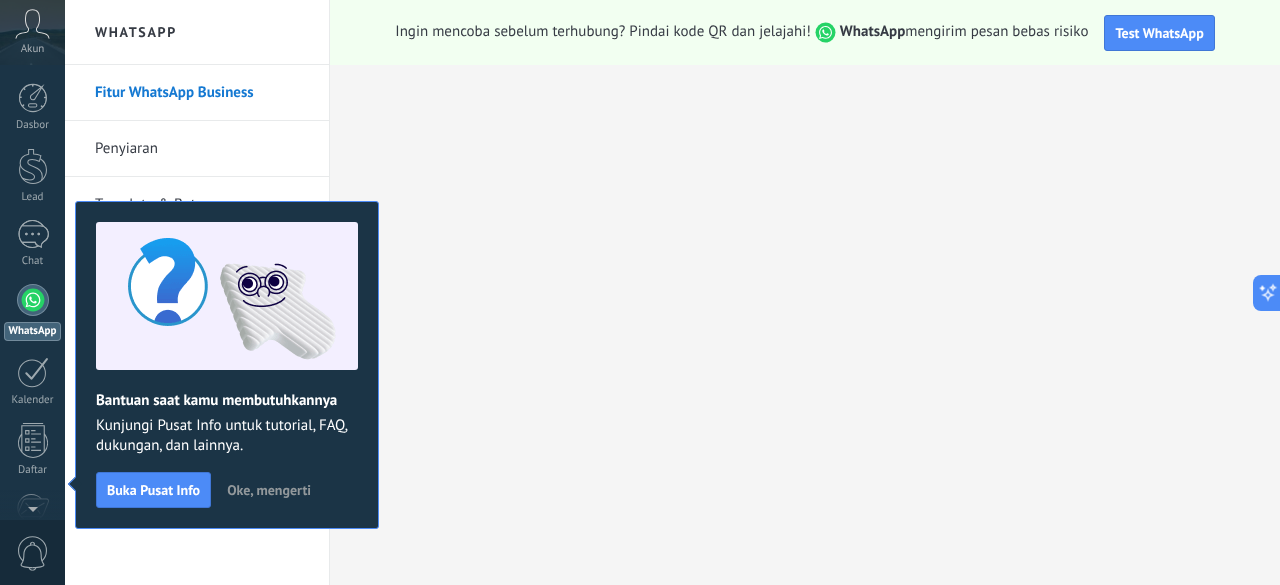 click on "Akun" at bounding box center [32, 32] 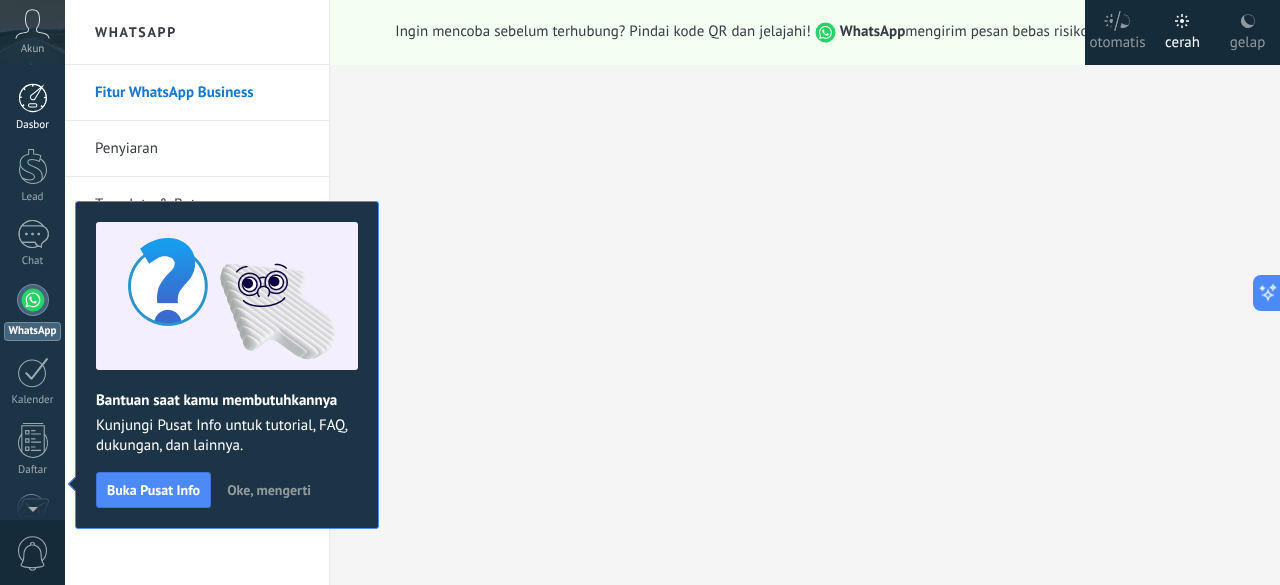 click at bounding box center [33, 98] 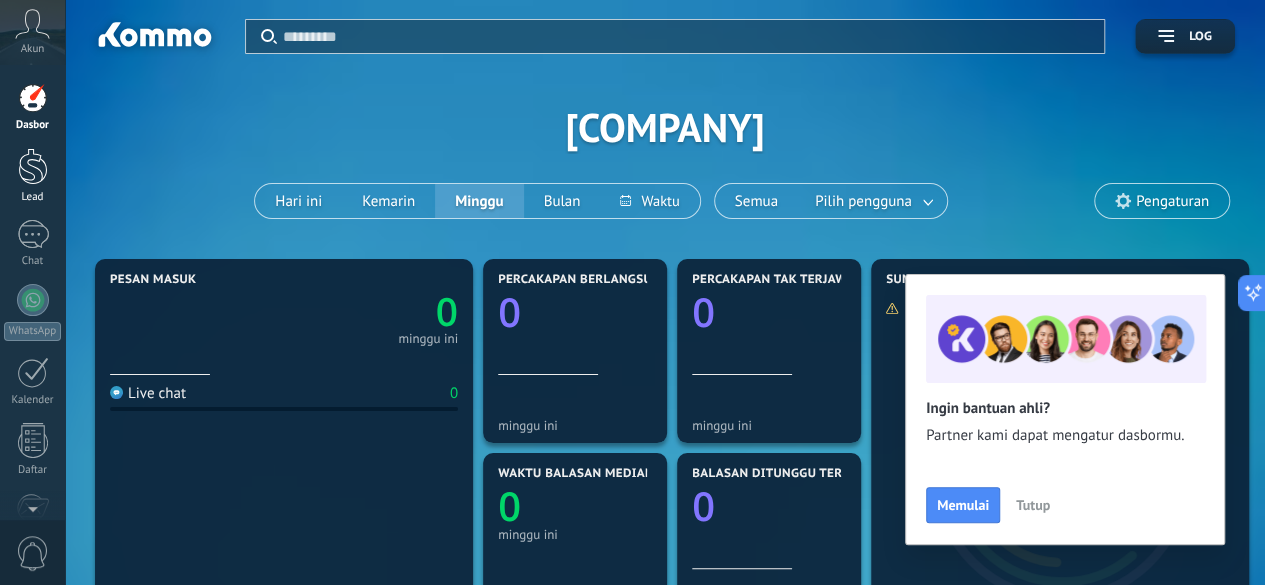 click at bounding box center (33, 166) 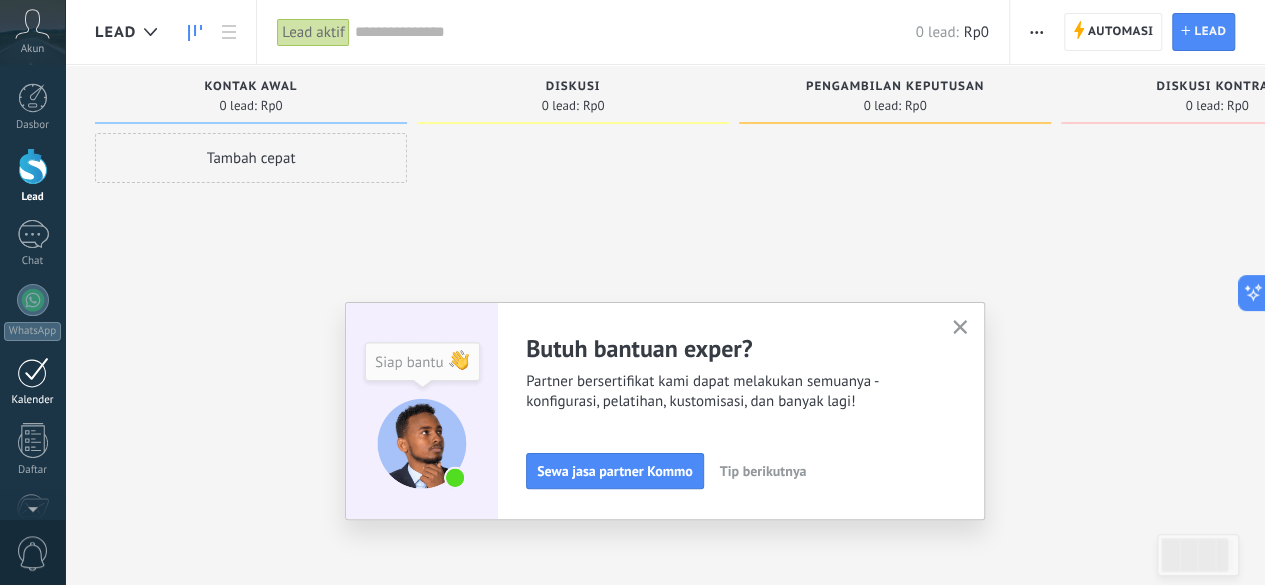 click on "Kalender" at bounding box center [32, 382] 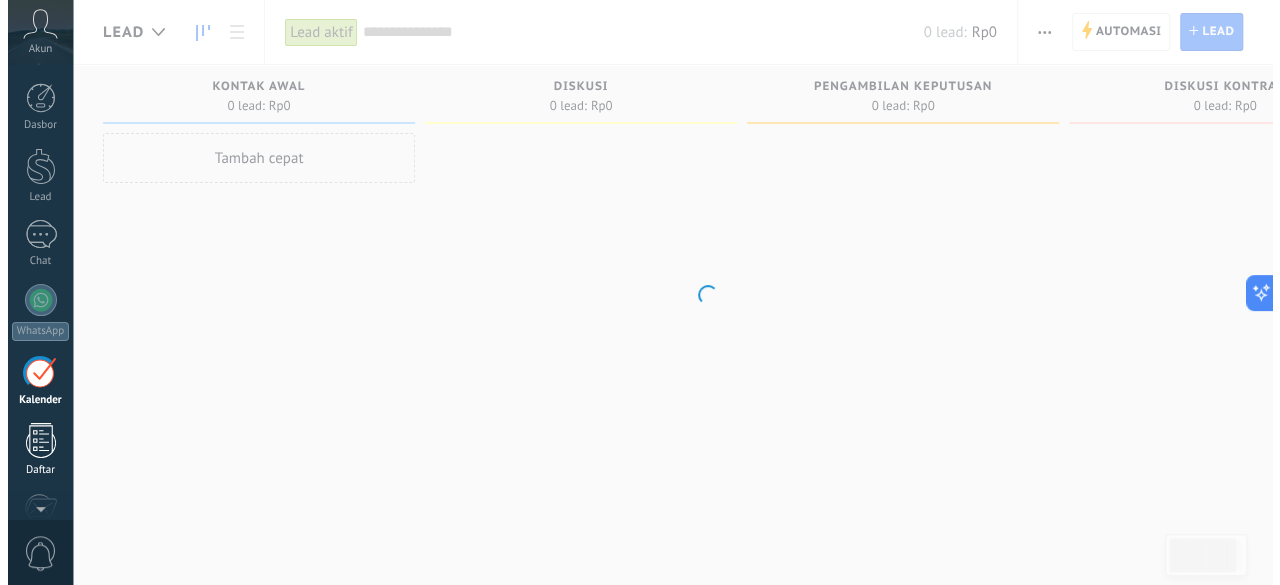 scroll, scrollTop: 57, scrollLeft: 0, axis: vertical 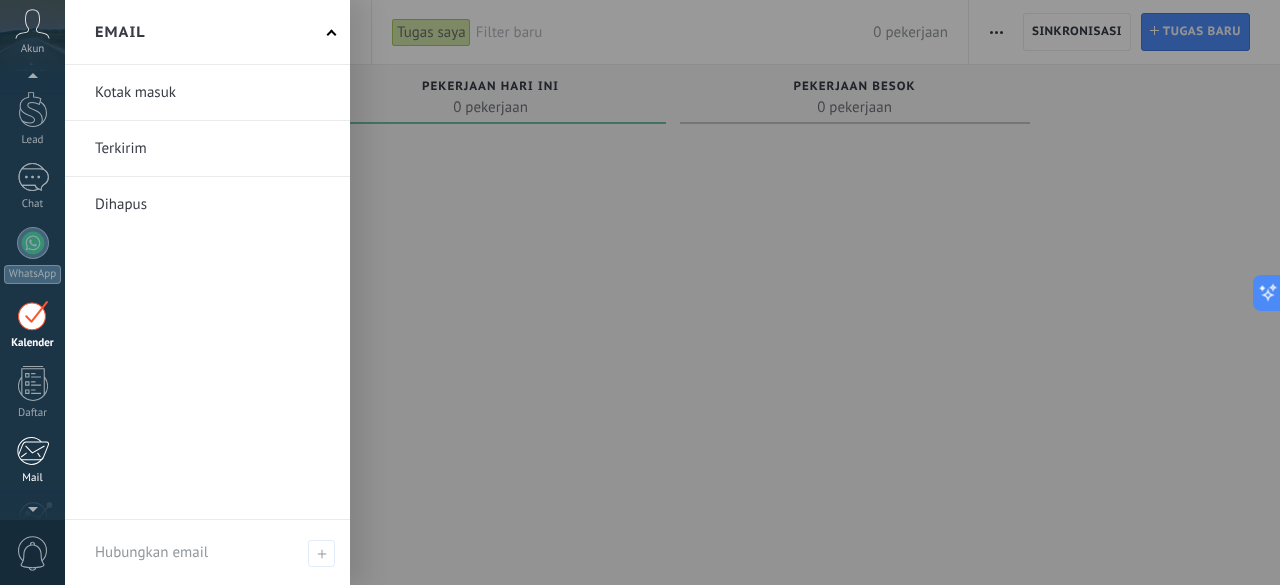 click at bounding box center (32, 451) 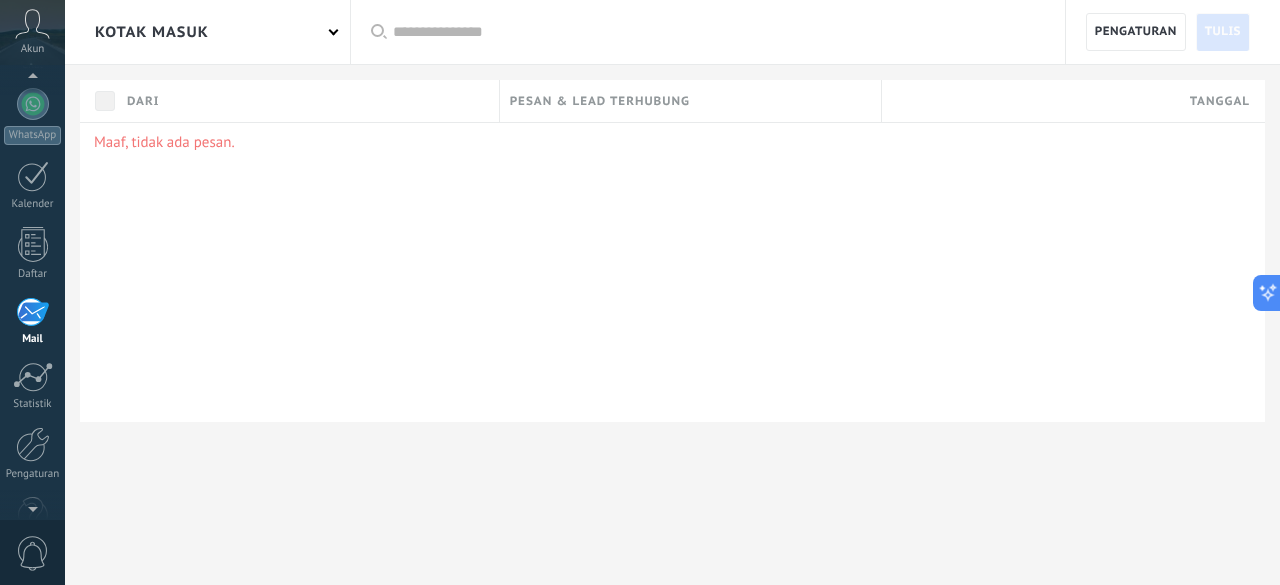 scroll, scrollTop: 245, scrollLeft: 0, axis: vertical 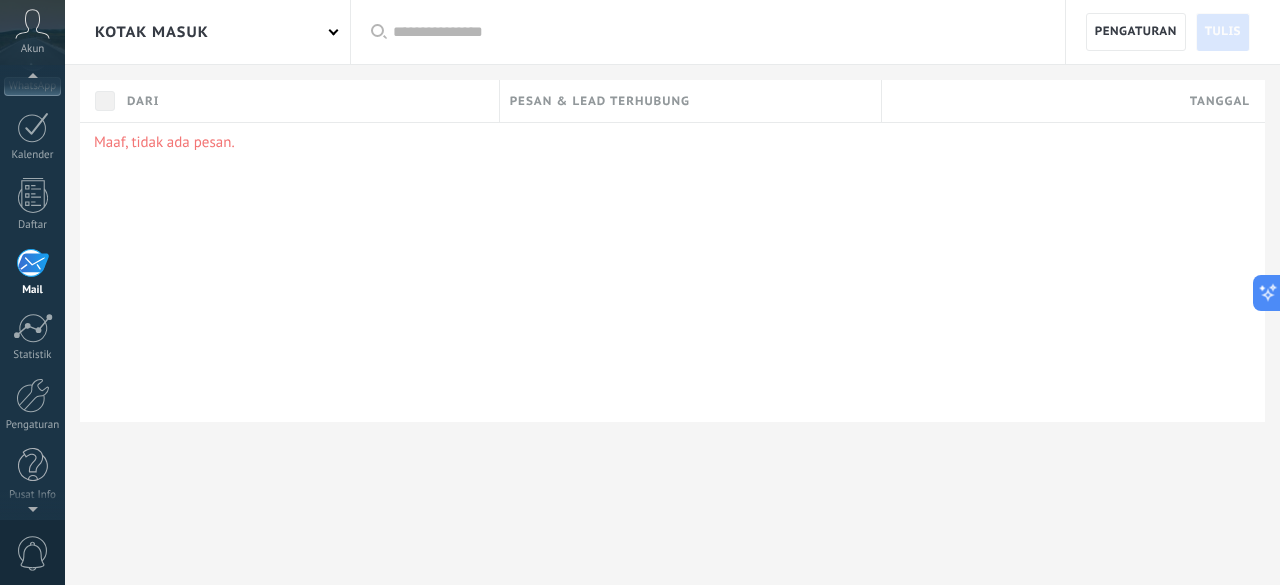click at bounding box center [32, 505] 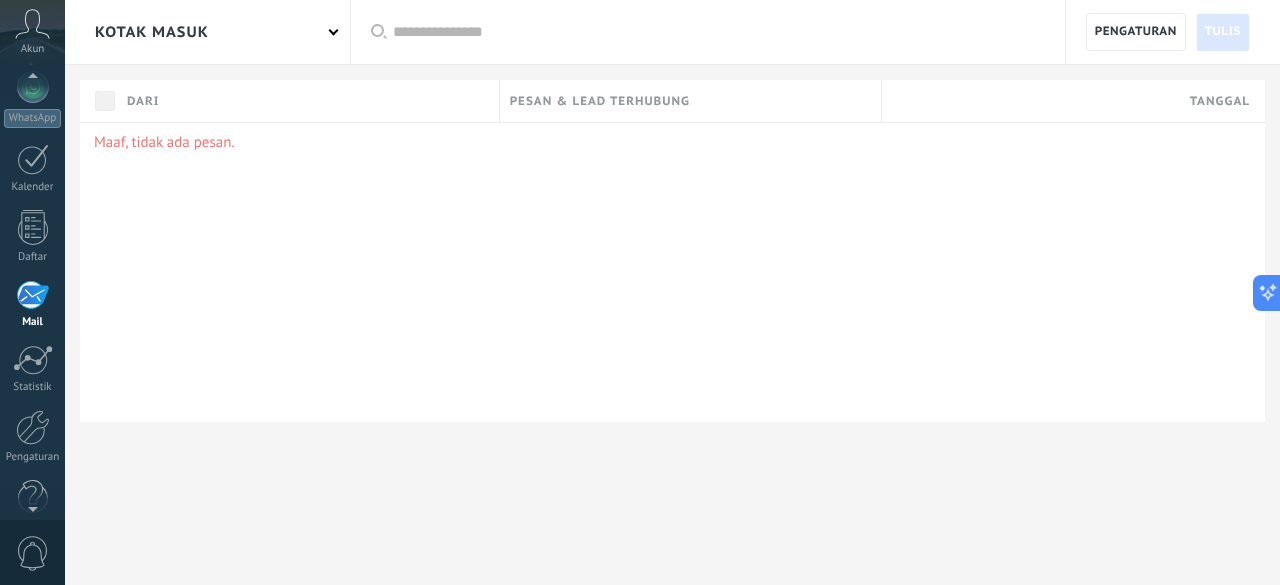 click at bounding box center [33, 23] 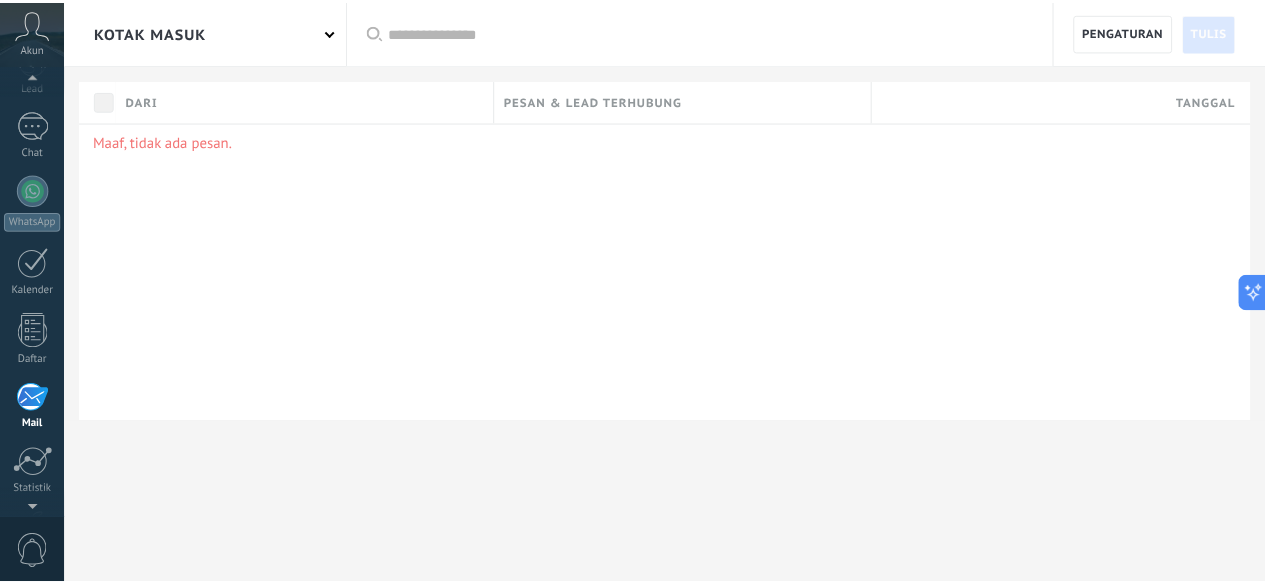 scroll, scrollTop: 0, scrollLeft: 0, axis: both 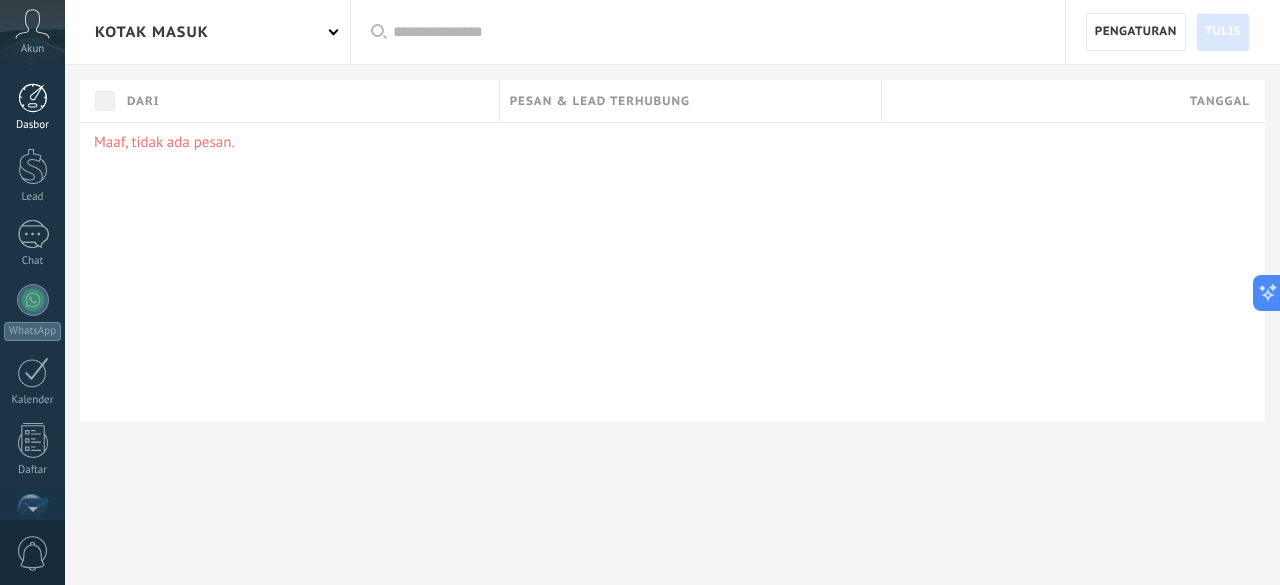 click at bounding box center [33, 98] 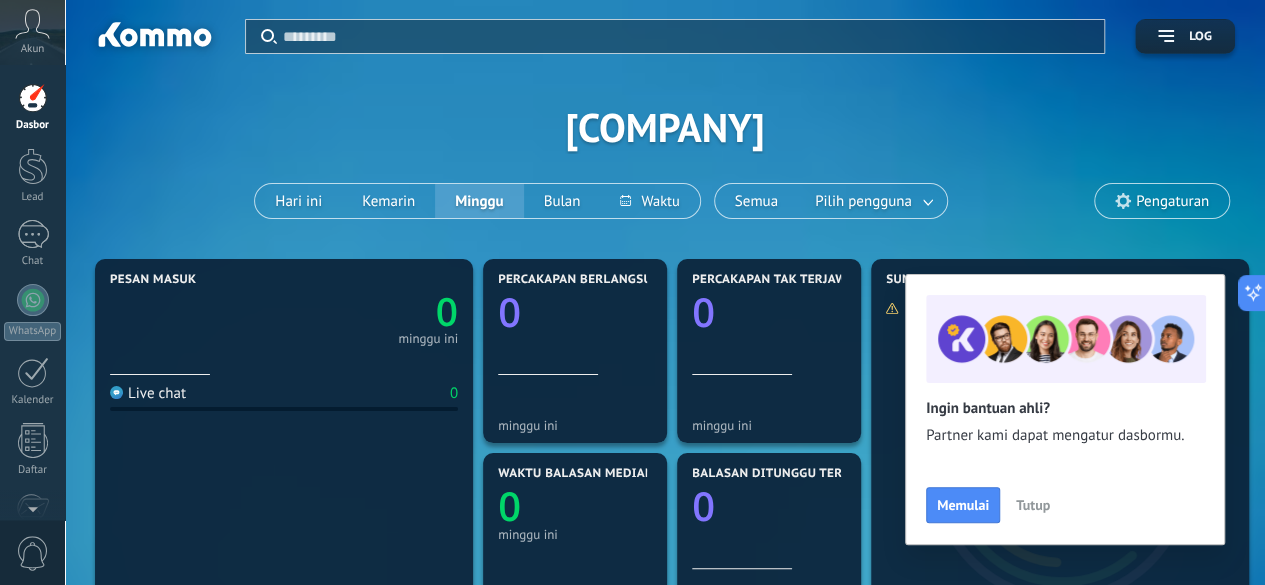 click at bounding box center (32, 24) 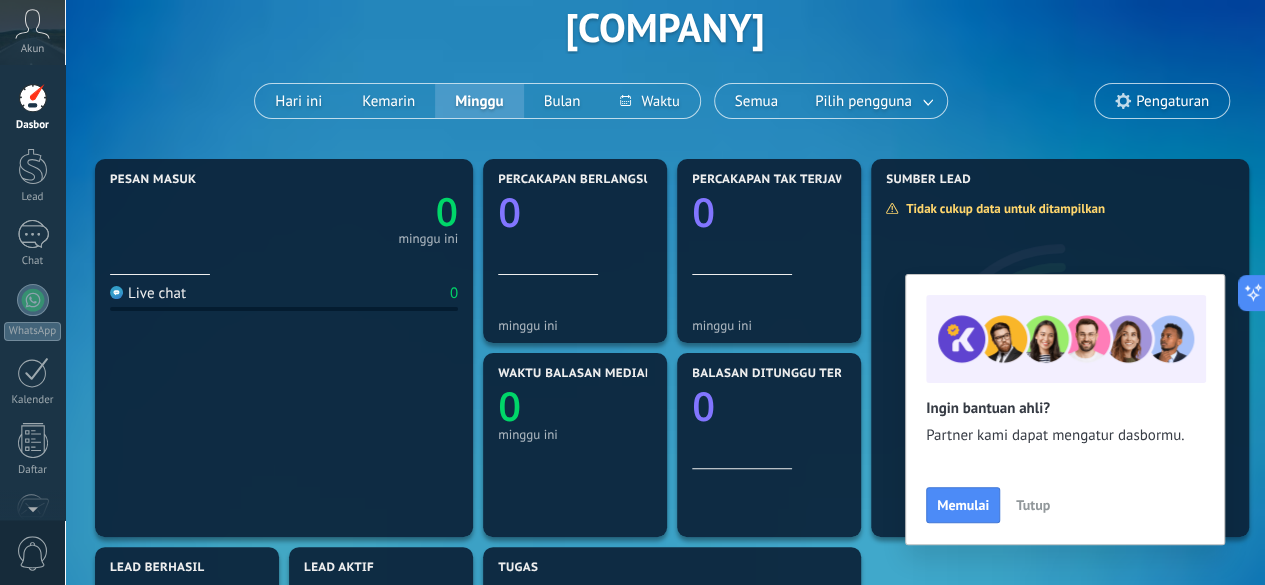scroll, scrollTop: 0, scrollLeft: 0, axis: both 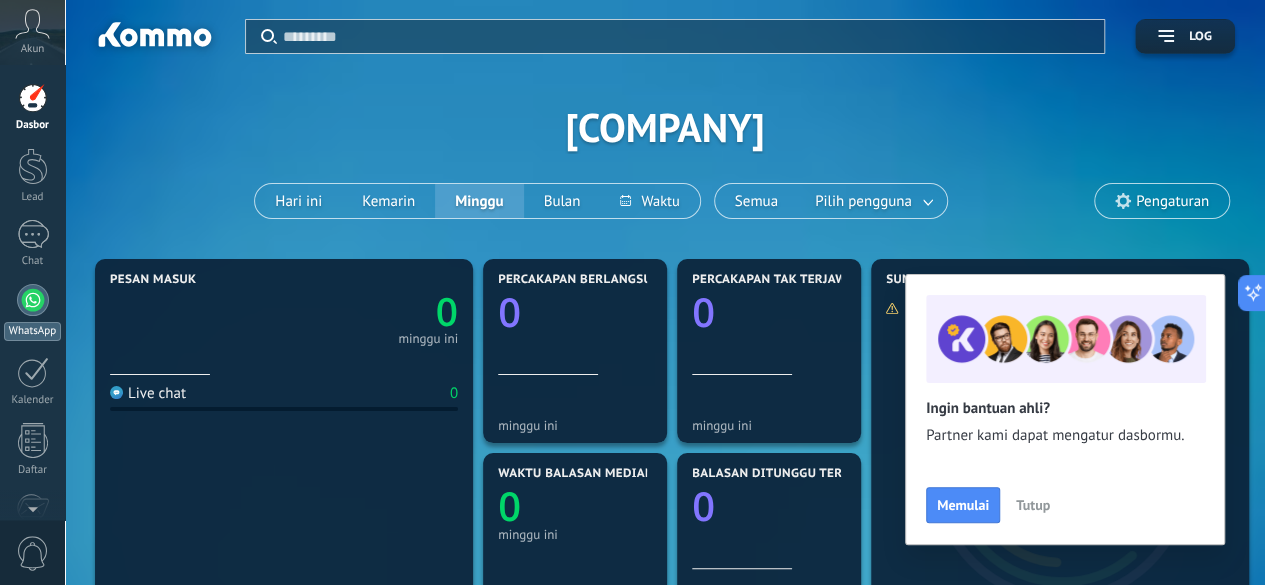 click at bounding box center [33, 300] 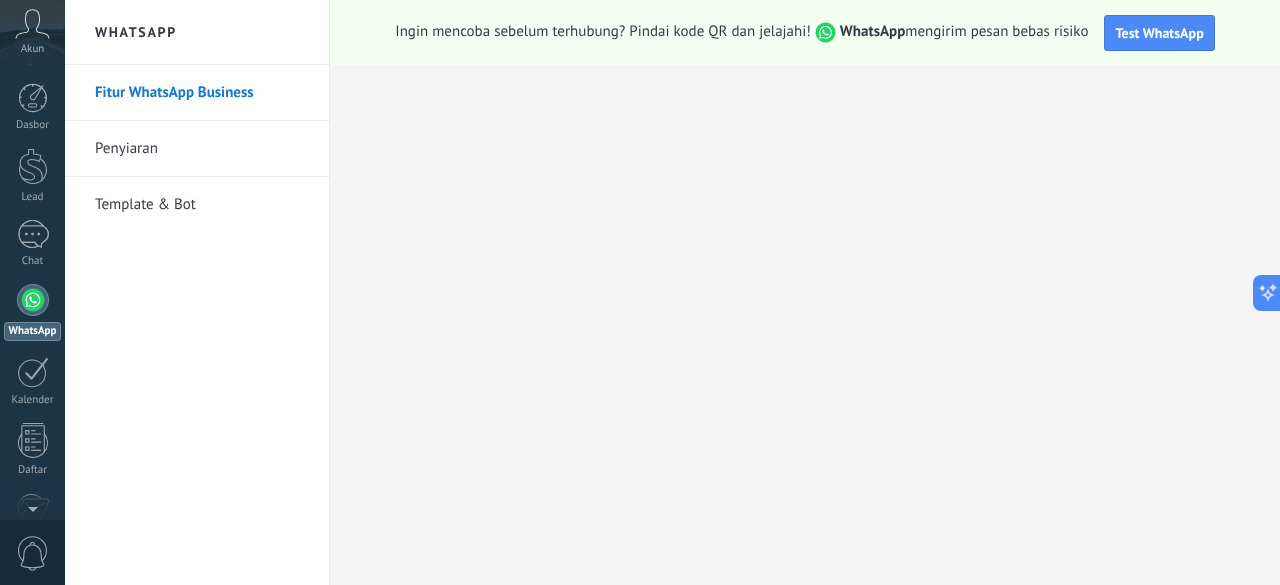 click on "Penyiaran" at bounding box center [202, 149] 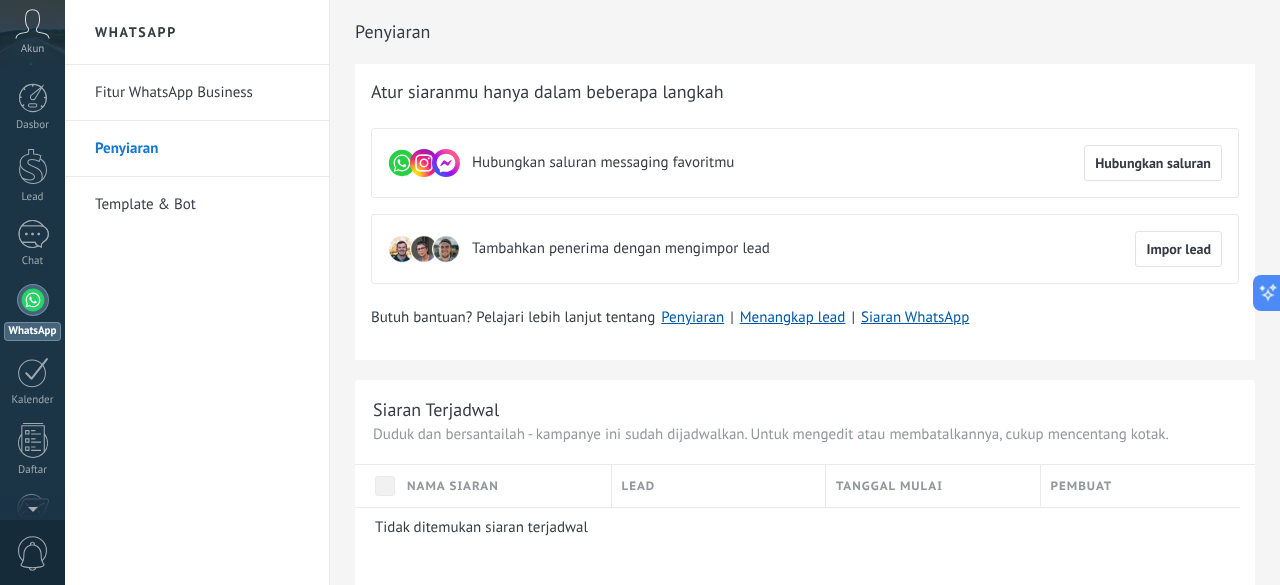 click on "Template & Bot" at bounding box center [202, 205] 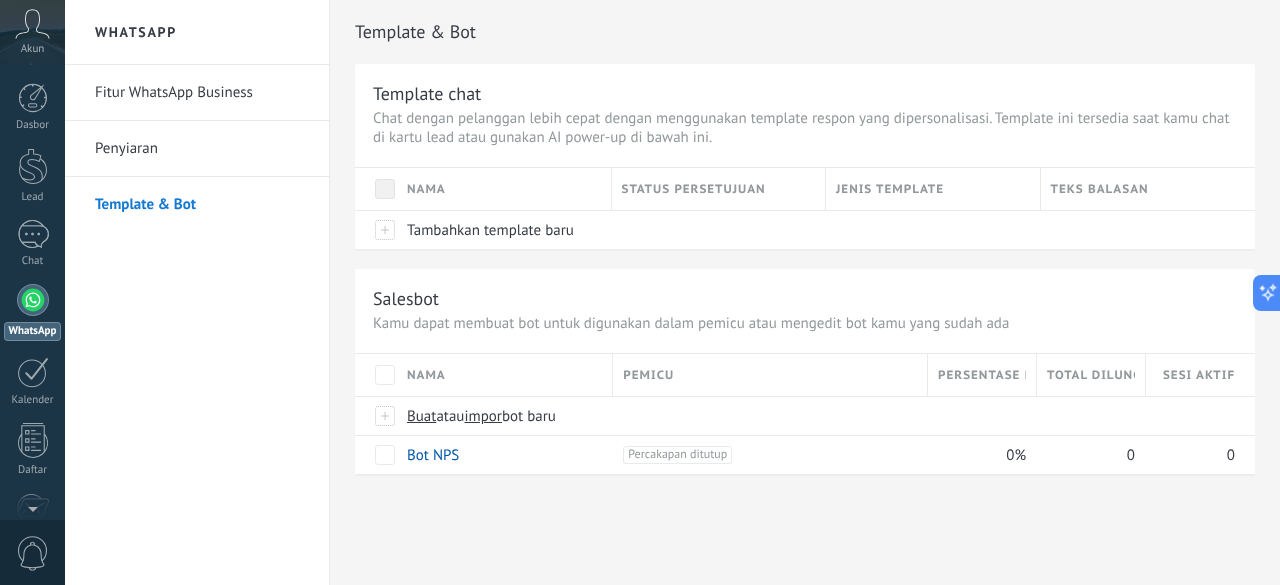 click on "Fitur WhatsApp Business" at bounding box center (202, 93) 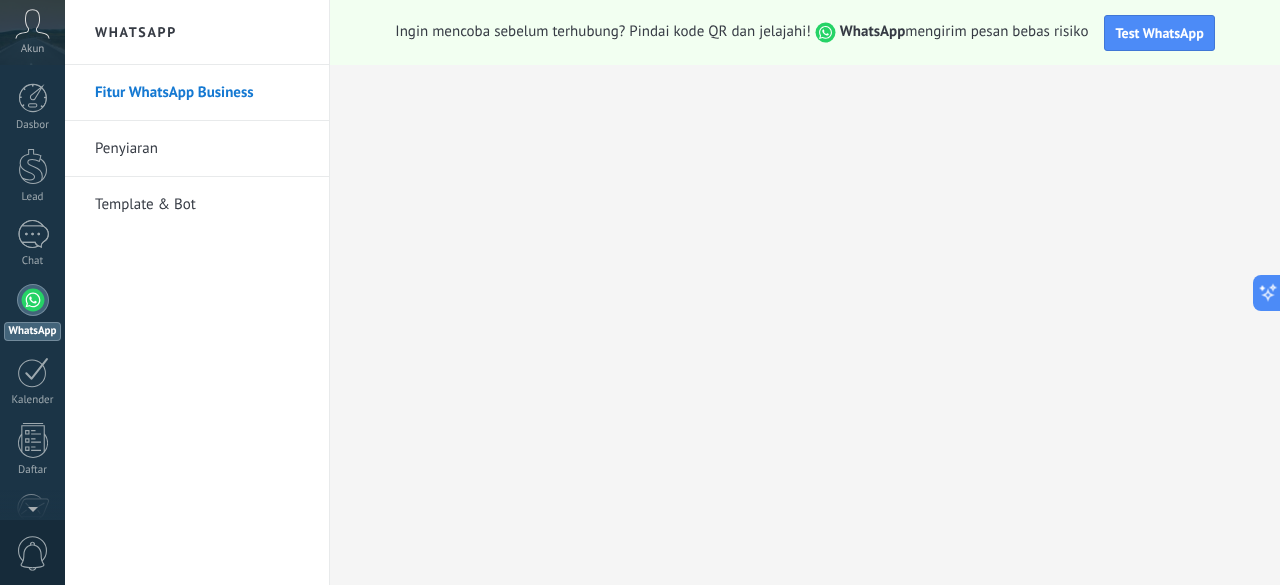 click on "Test WhatsApp" at bounding box center [1159, 33] 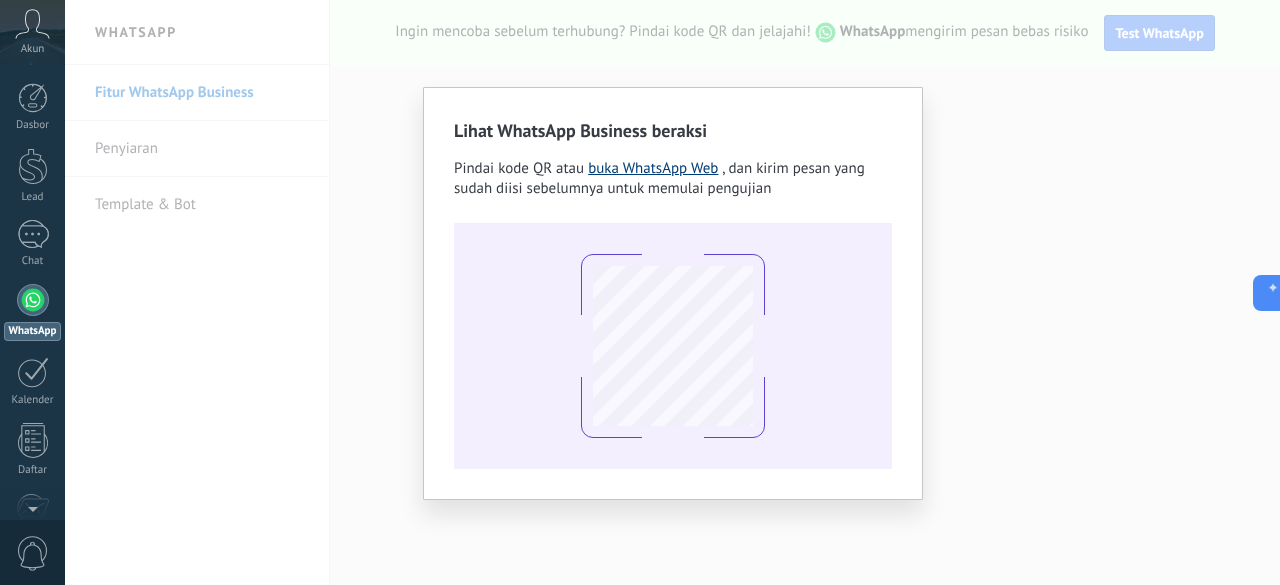 click on "buka WhatsApp Web" at bounding box center (653, 168) 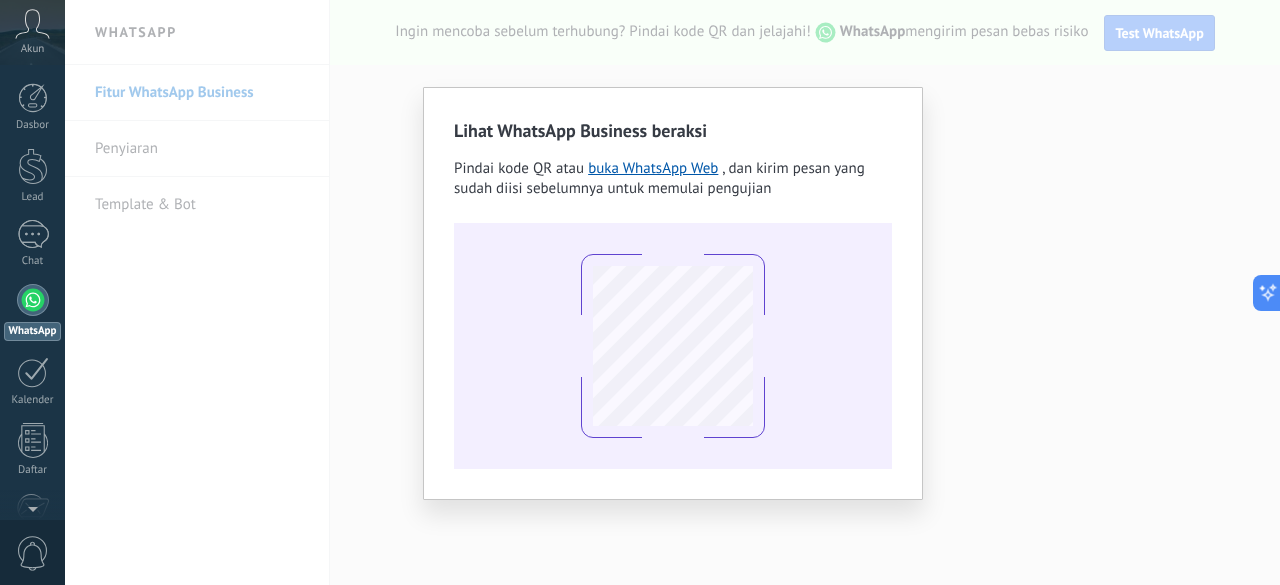 click on "Lihat WhatsApp Business beraksi Pindai kode QR atau   buka WhatsApp Web   , dan kirim pesan yang sudah diisi sebelumnya untuk memulai pengujian" at bounding box center (672, 292) 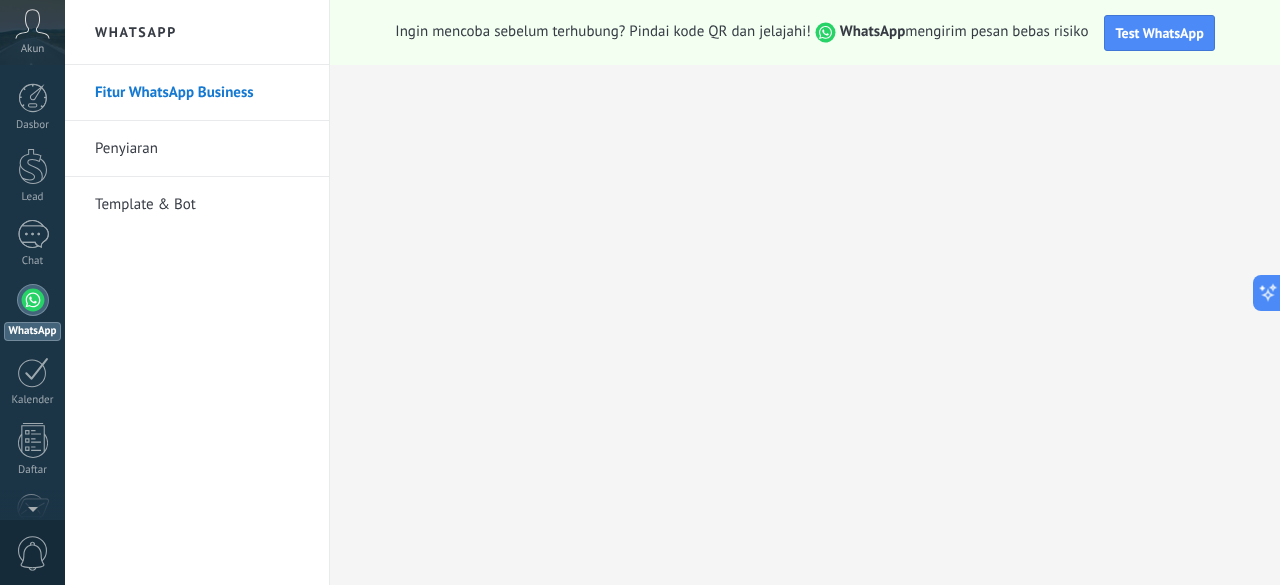 click on "Penyiaran" at bounding box center [202, 149] 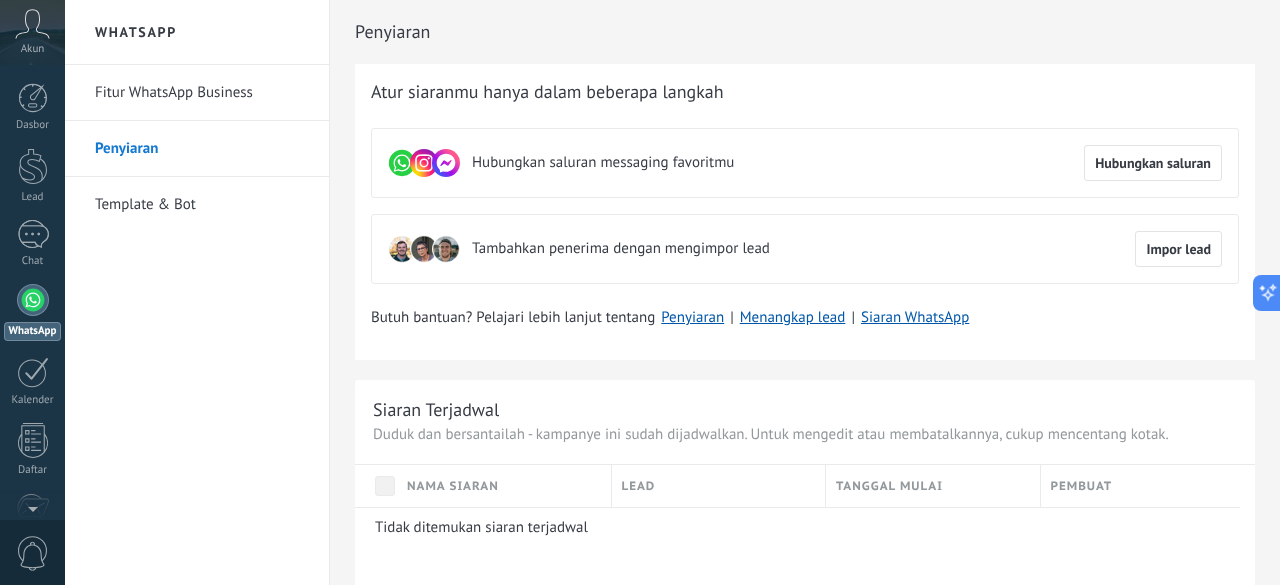 click on "Template & Bot" at bounding box center (202, 205) 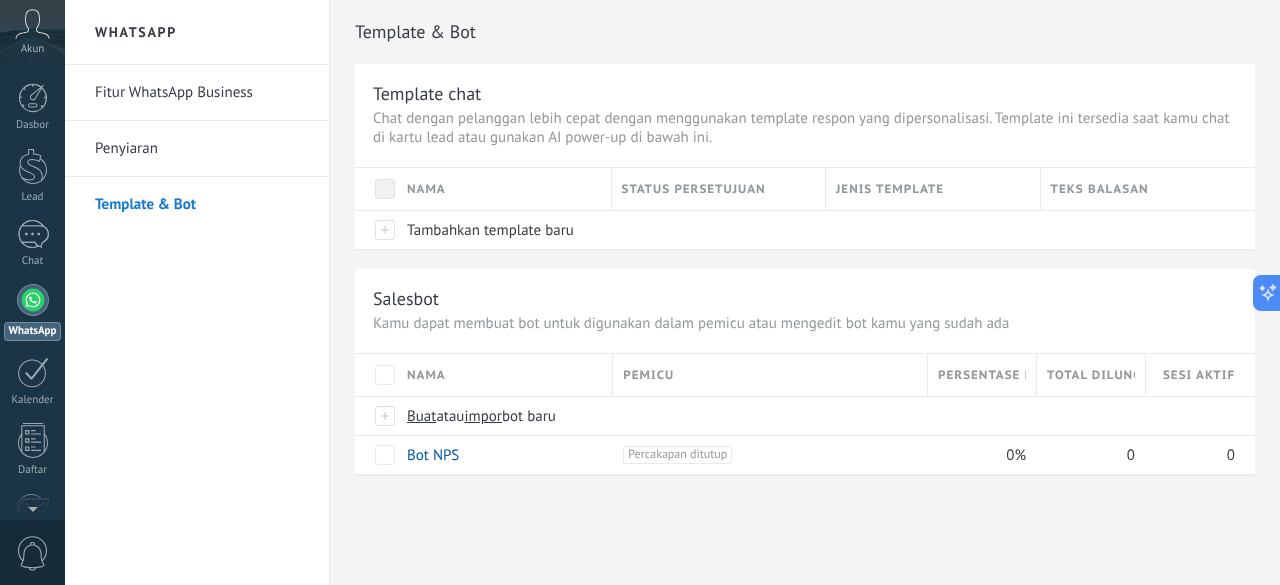 click on "Fitur WhatsApp Business" at bounding box center [202, 93] 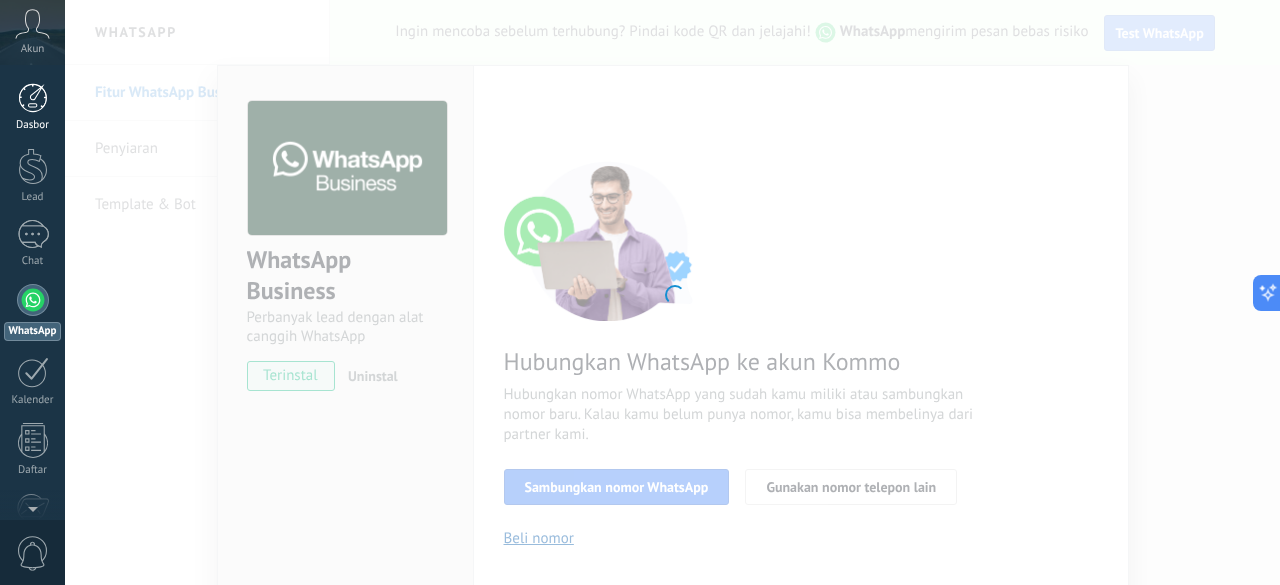 click at bounding box center [33, 98] 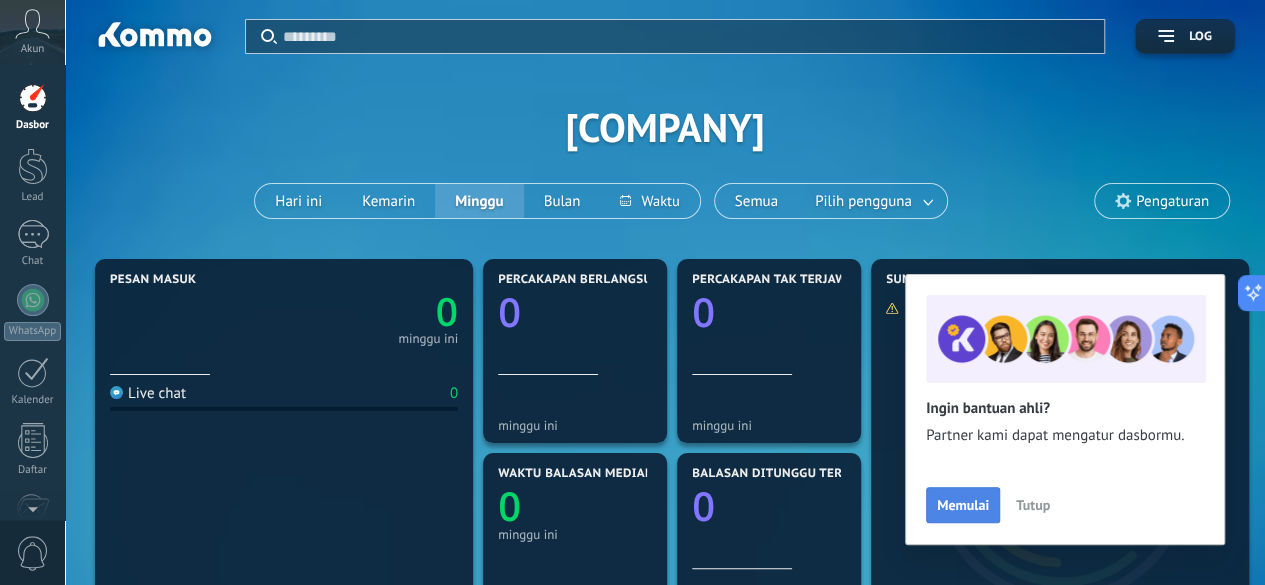click on "Memulai" at bounding box center (963, 505) 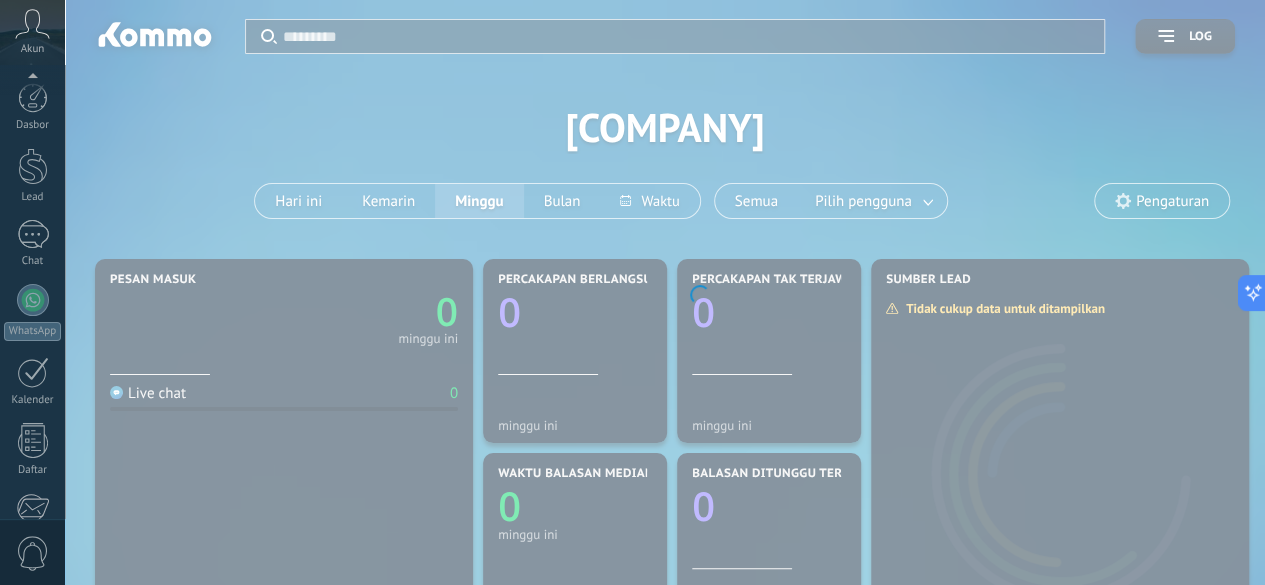 scroll, scrollTop: 245, scrollLeft: 0, axis: vertical 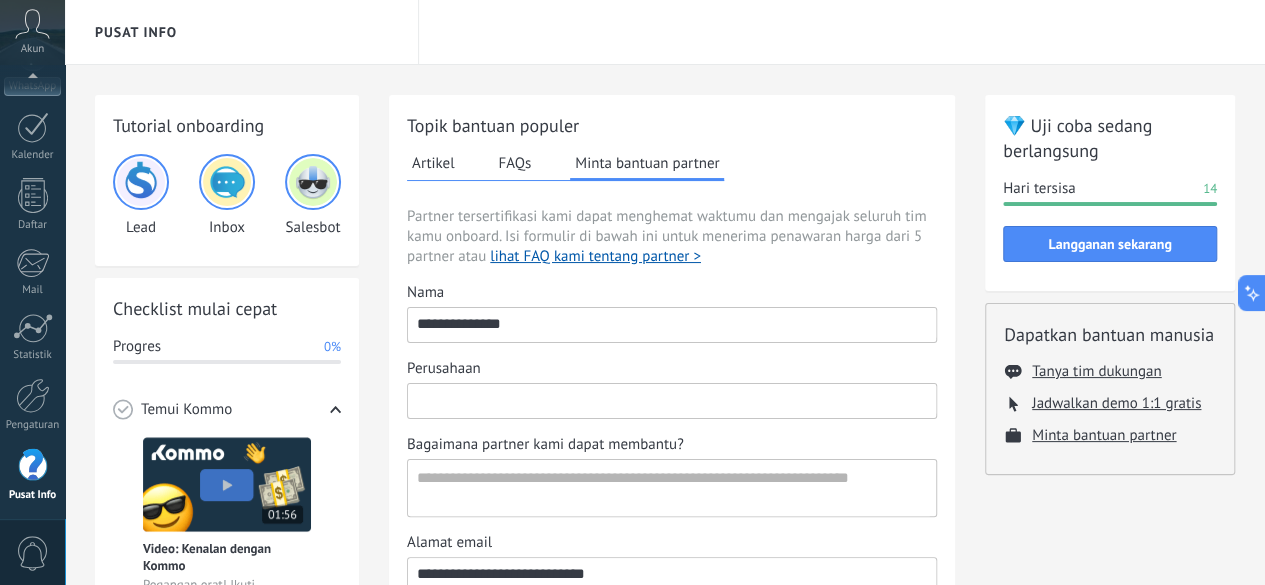 click on "Perusahaan" at bounding box center (672, 400) 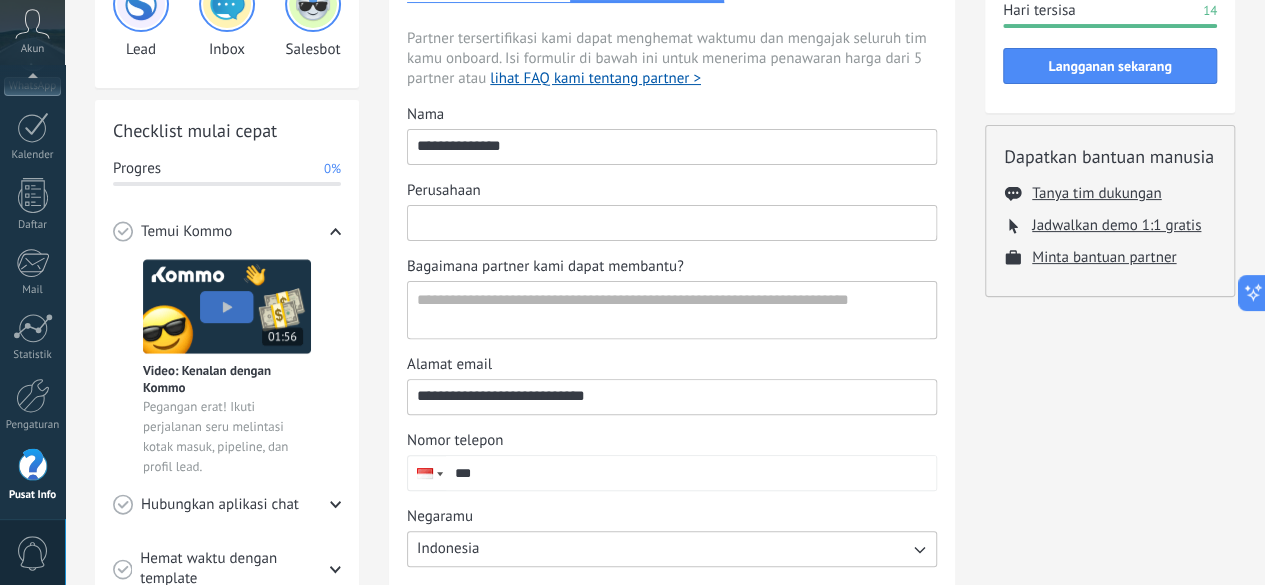 scroll, scrollTop: 19, scrollLeft: 0, axis: vertical 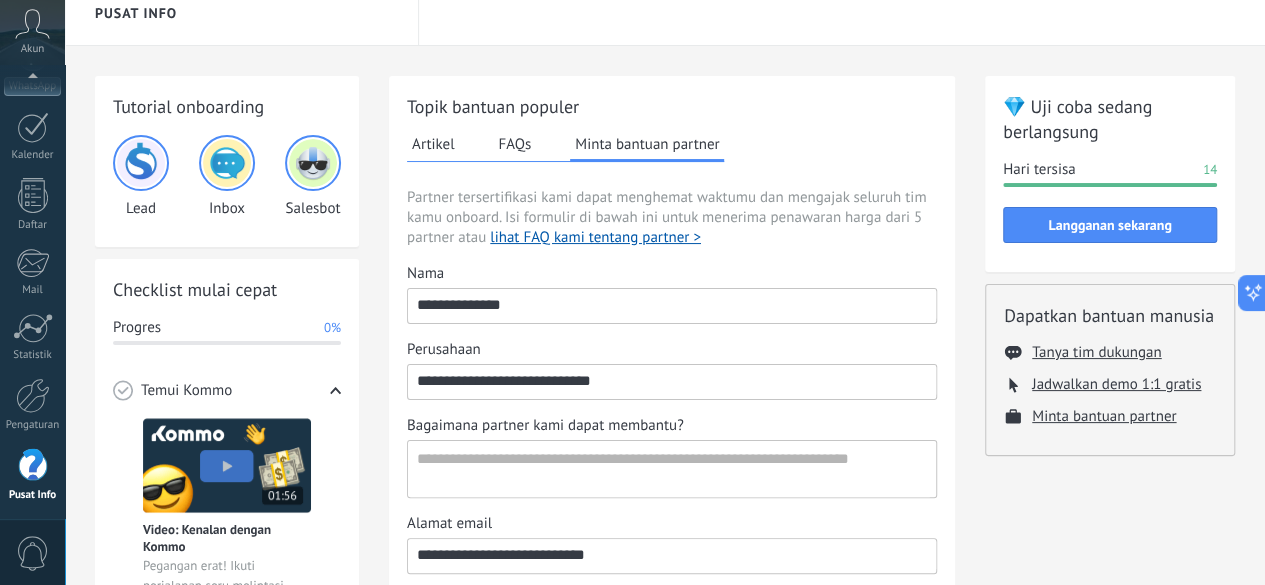 type on "**********" 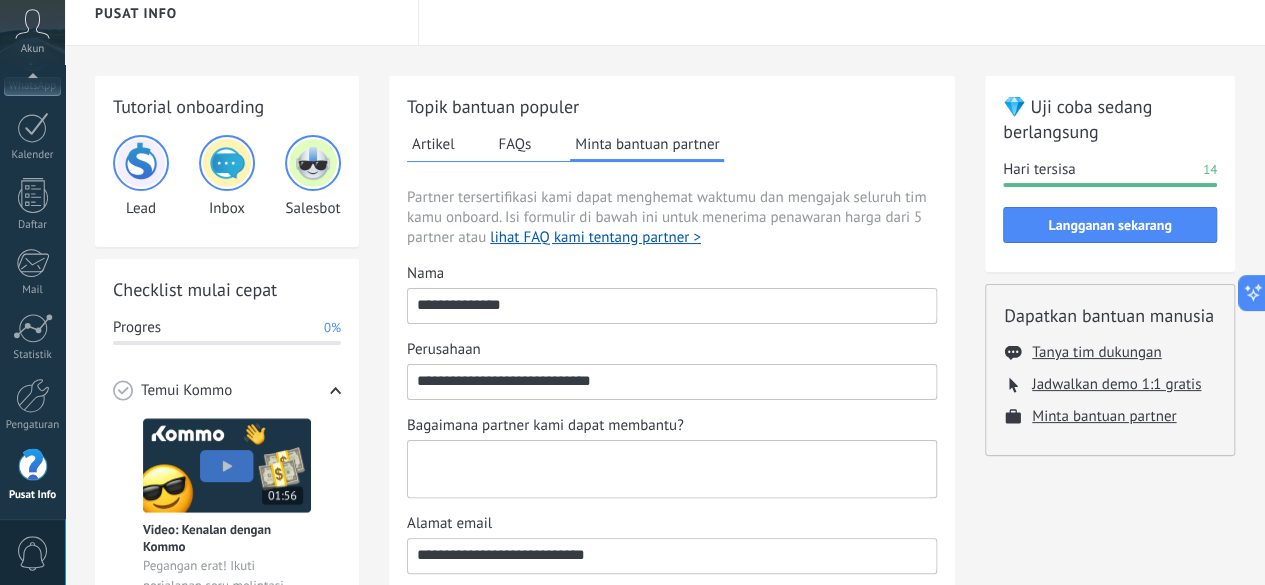 click on "Bagaimana partner kami dapat membantu?" at bounding box center [670, 469] 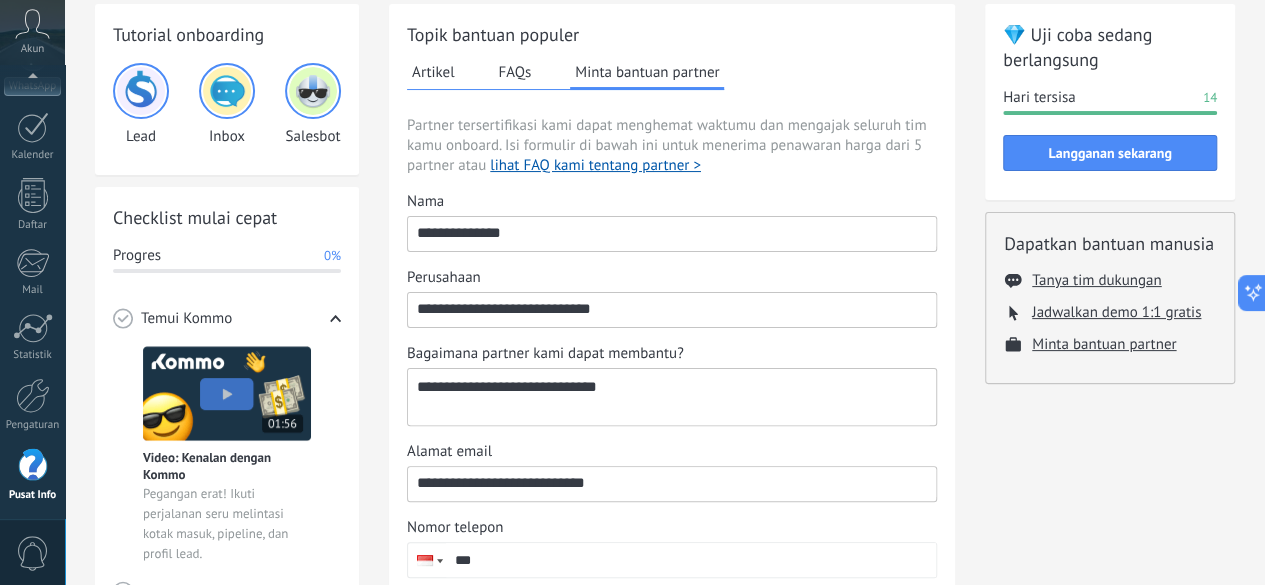 scroll, scrollTop: 319, scrollLeft: 0, axis: vertical 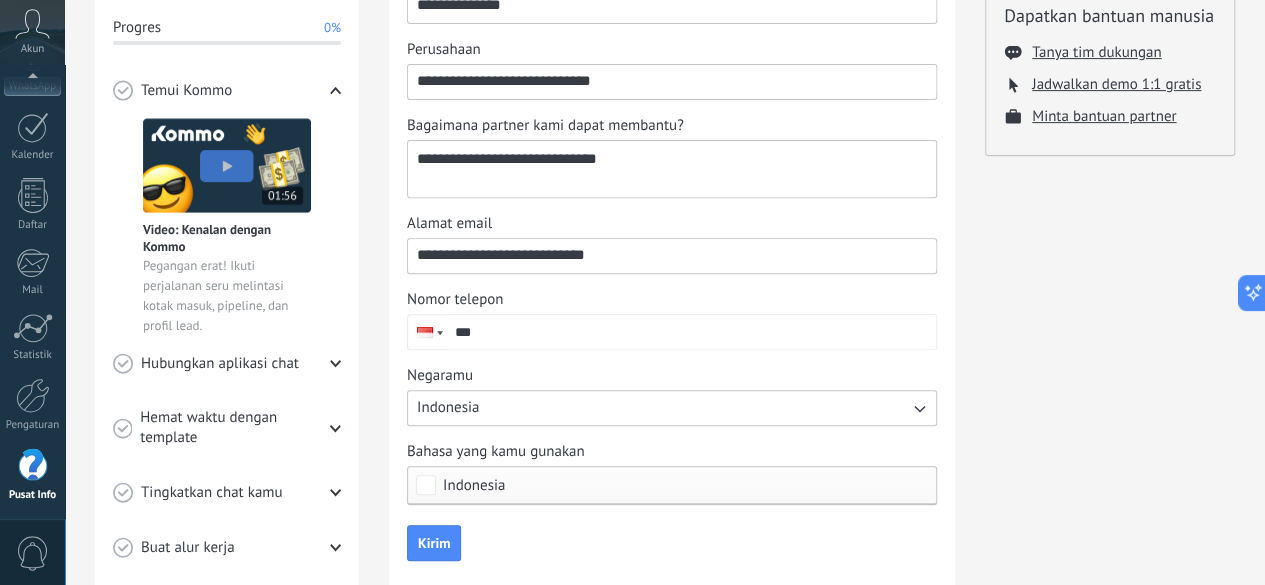 type on "**********" 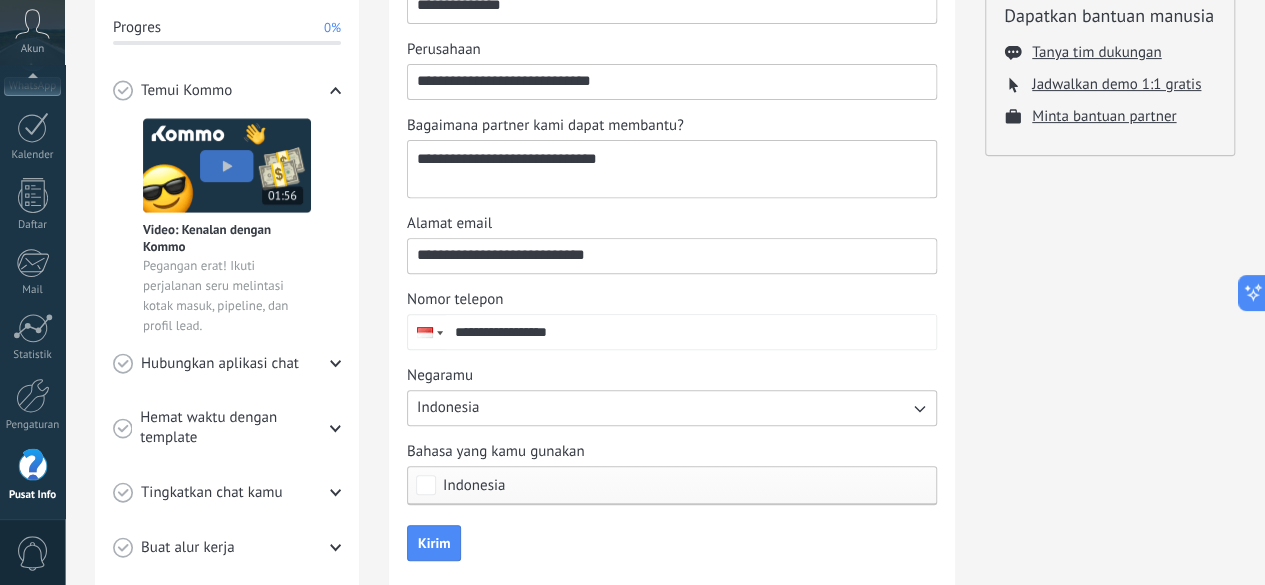 click on "**********" at bounding box center [691, 332] 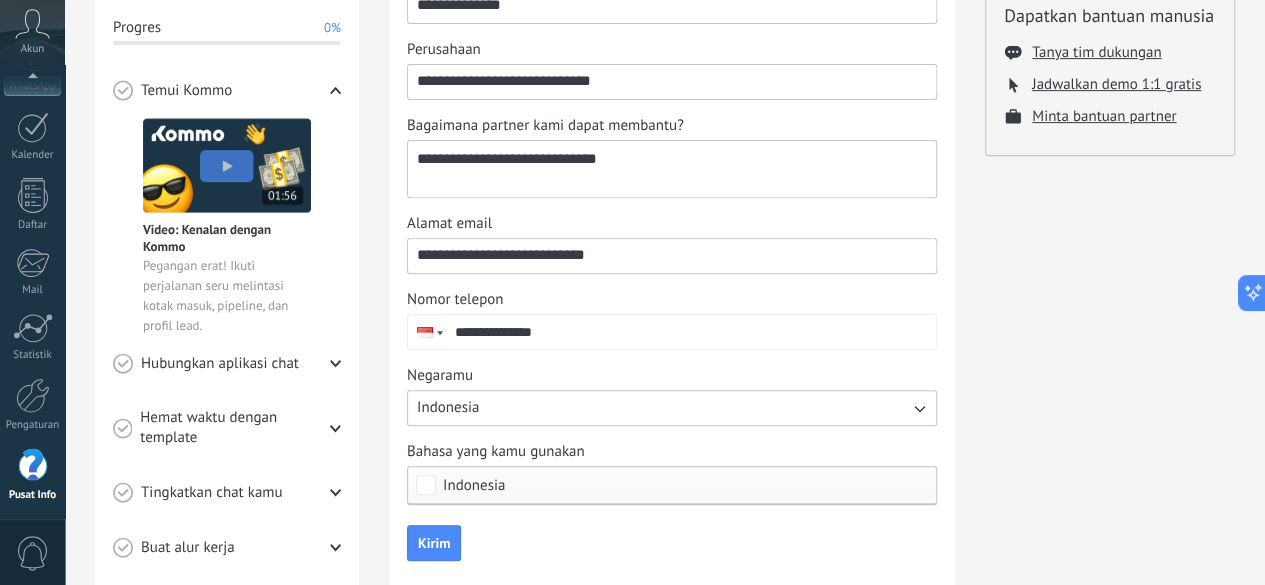 click on "**********" at bounding box center [691, 332] 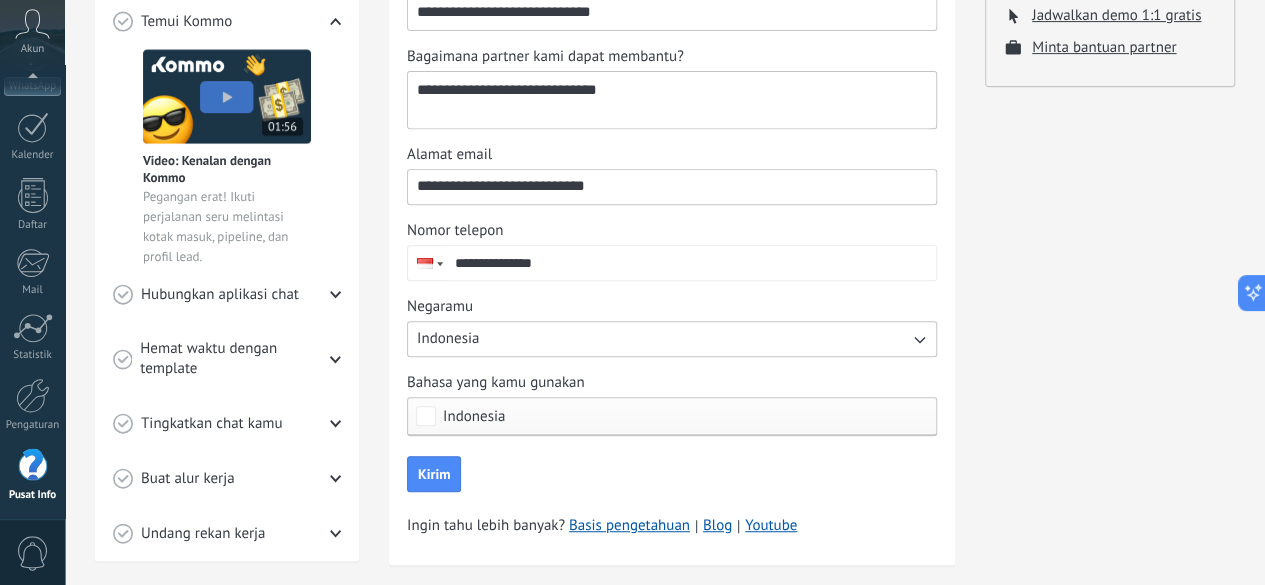 scroll, scrollTop: 419, scrollLeft: 0, axis: vertical 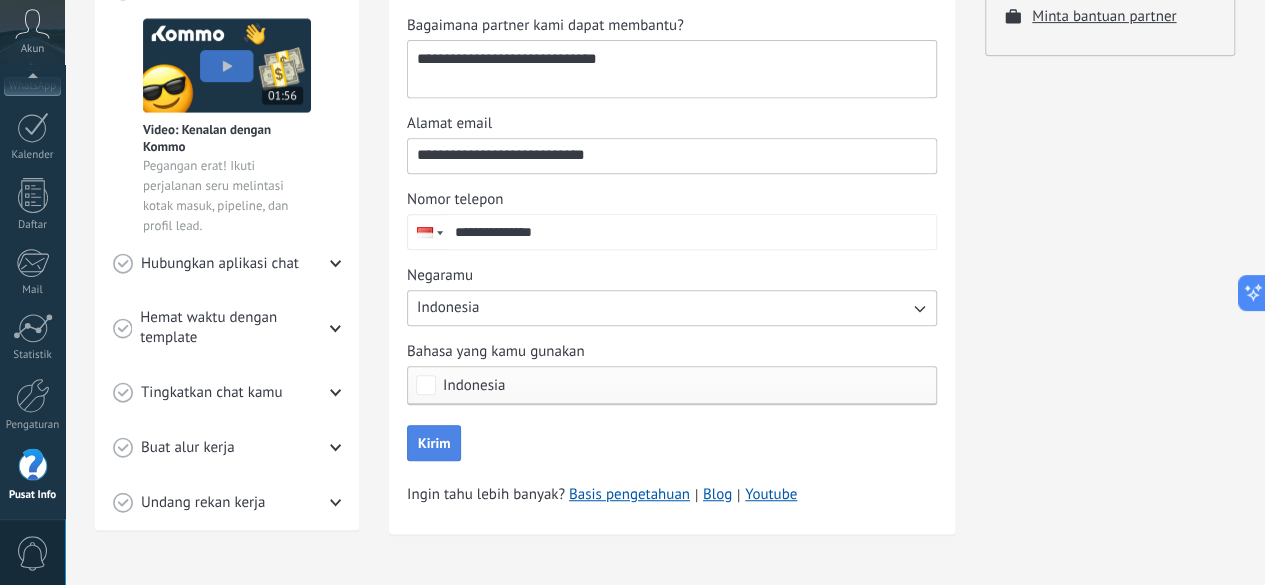 type on "**********" 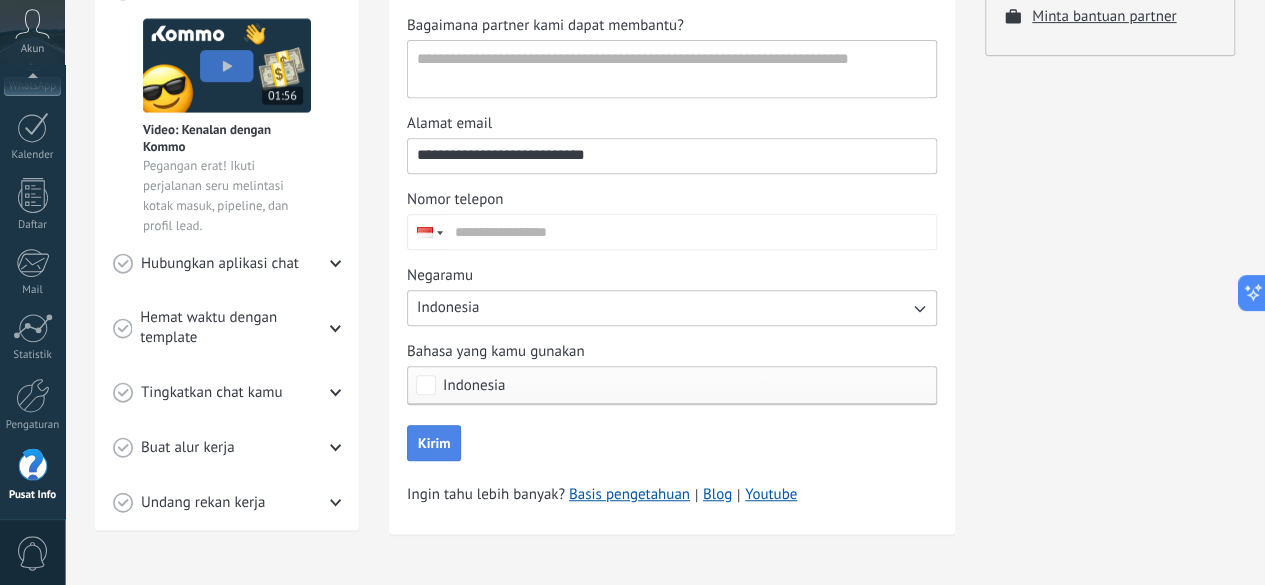 scroll, scrollTop: 0, scrollLeft: 0, axis: both 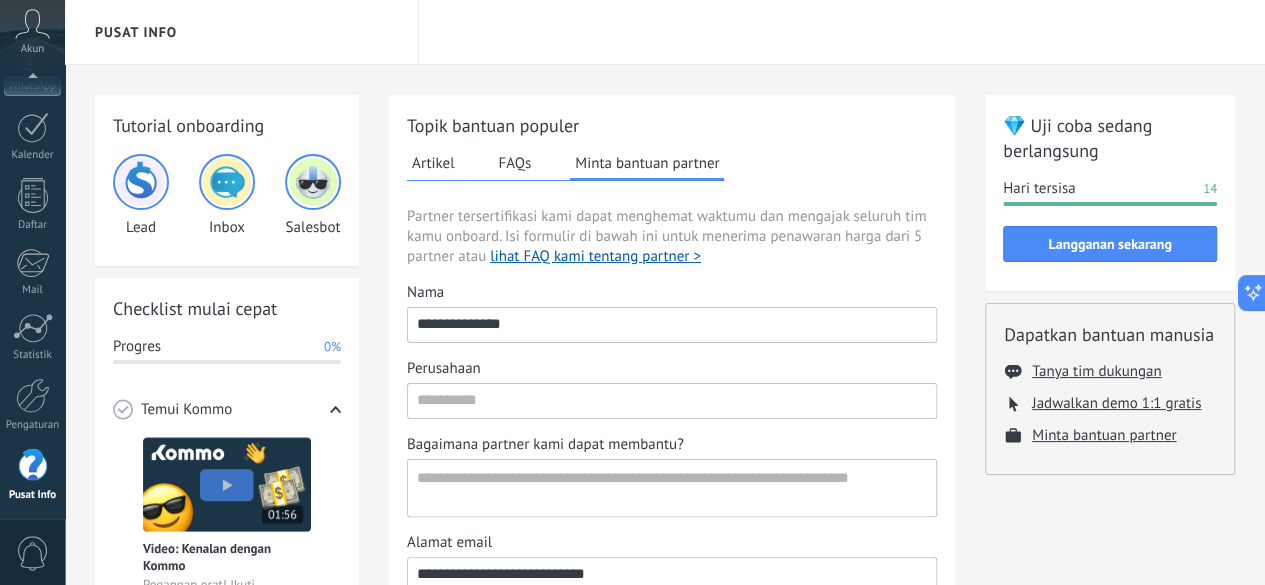 click on "Artikel" at bounding box center (433, 163) 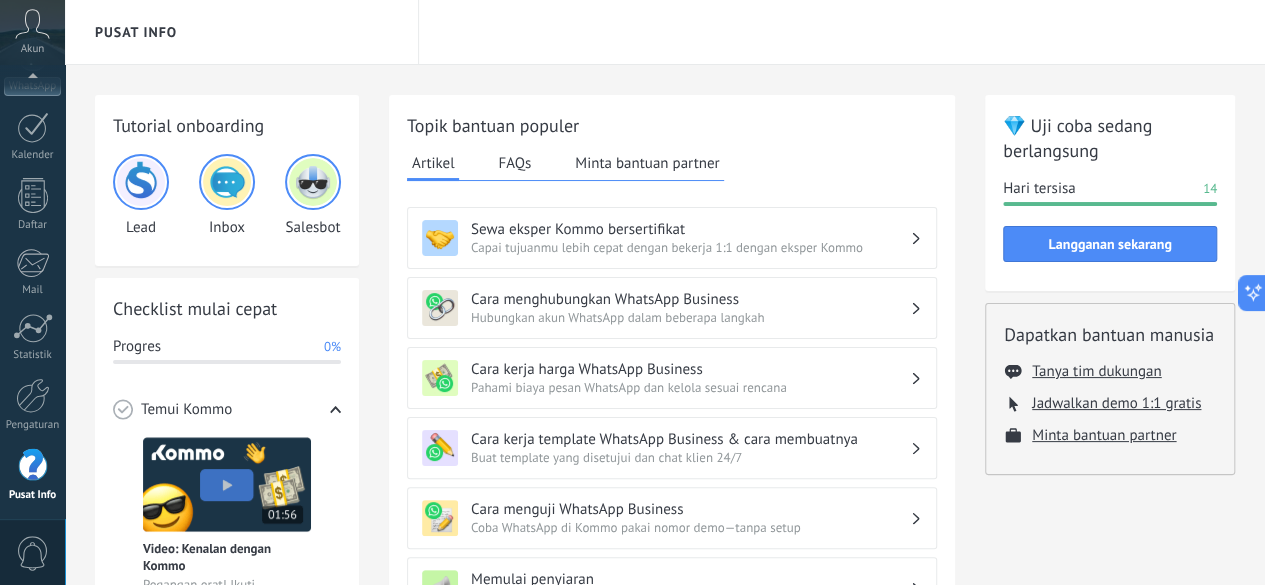 click on "FAQs" at bounding box center (514, 163) 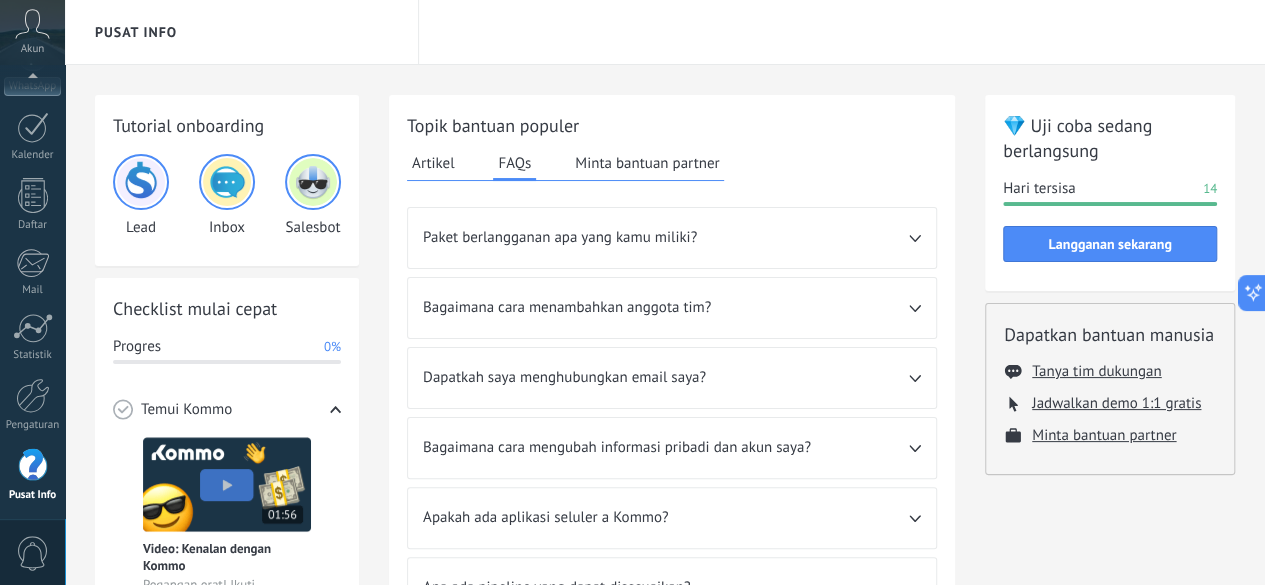 click on "Paket berlangganan apa yang kamu miliki?" at bounding box center (672, 238) 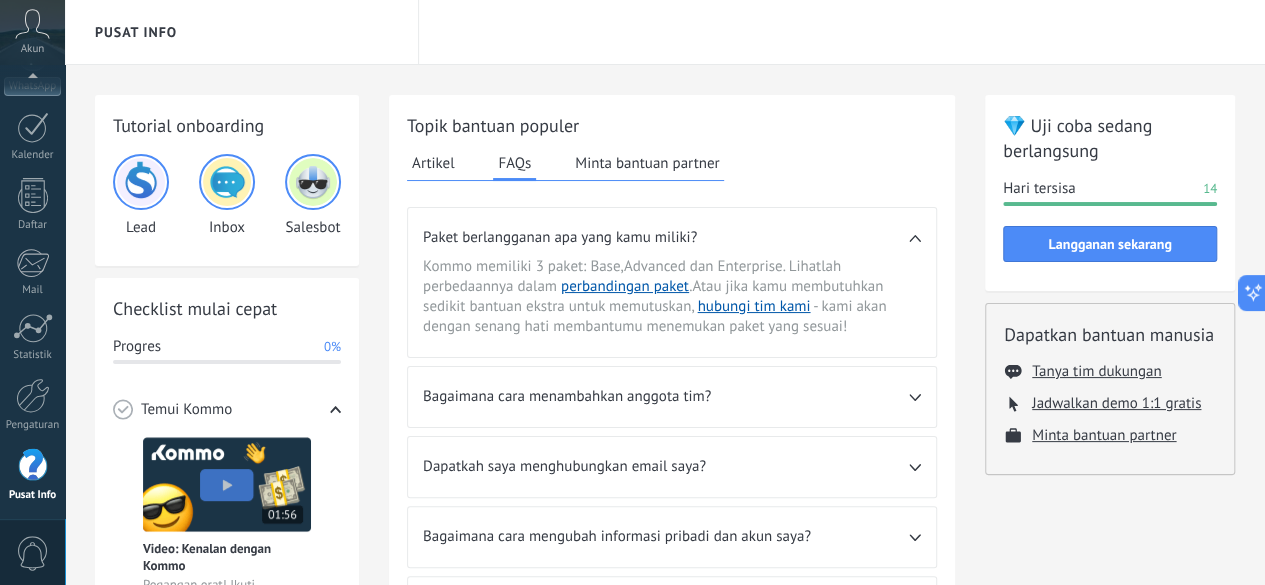click on "Paket berlangganan apa yang kamu miliki?" at bounding box center (672, 232) 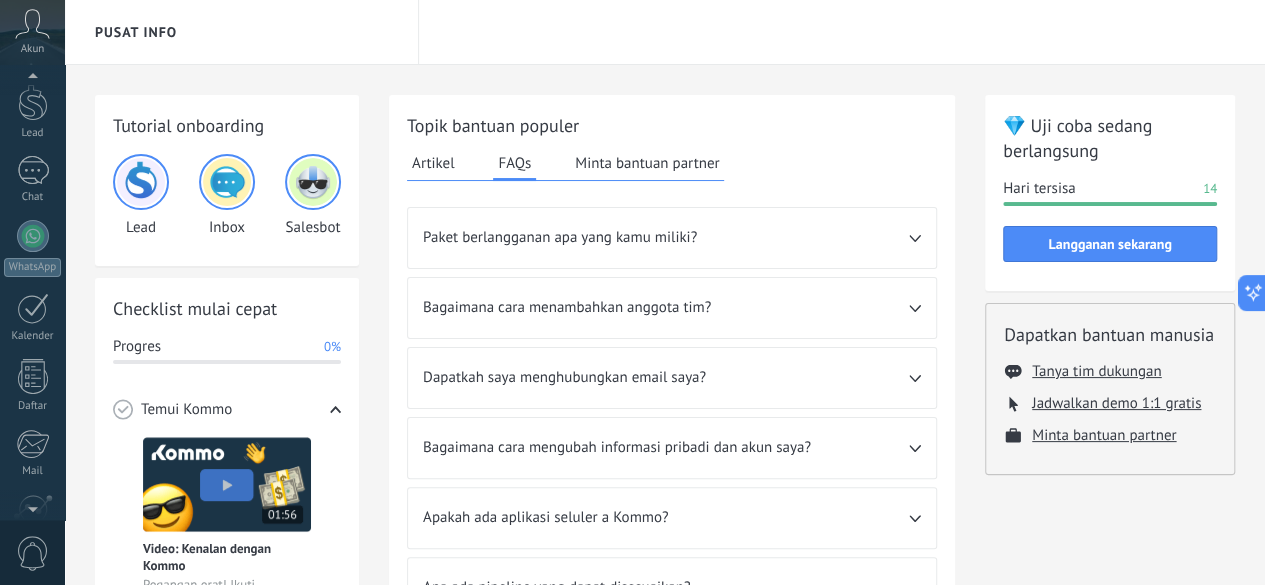 scroll, scrollTop: 0, scrollLeft: 0, axis: both 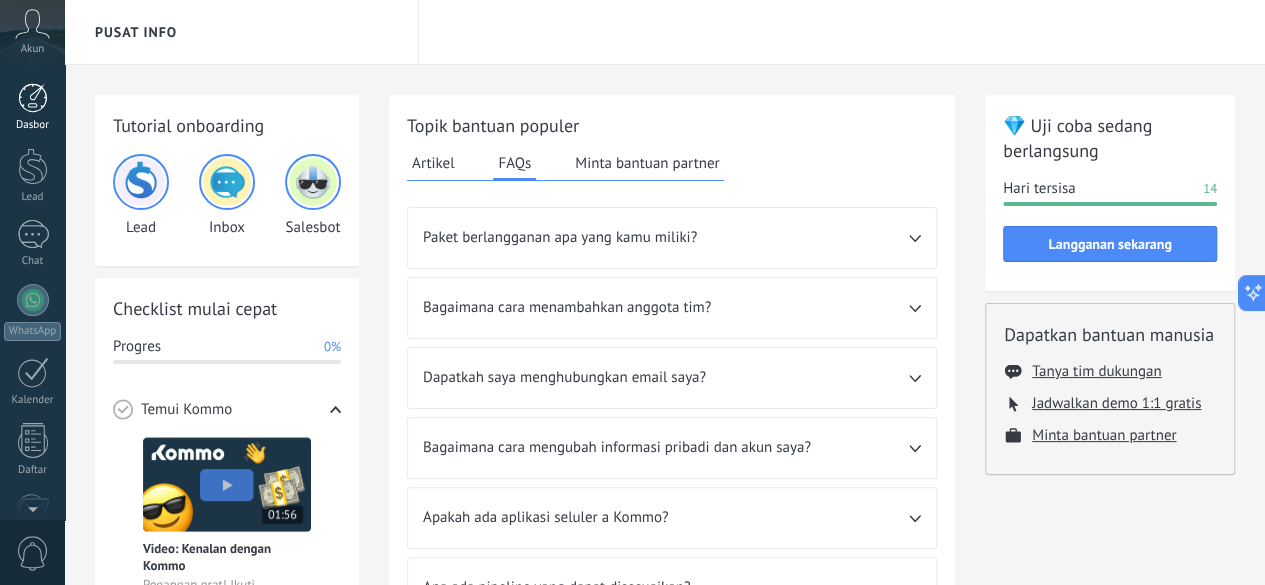 click at bounding box center [33, 98] 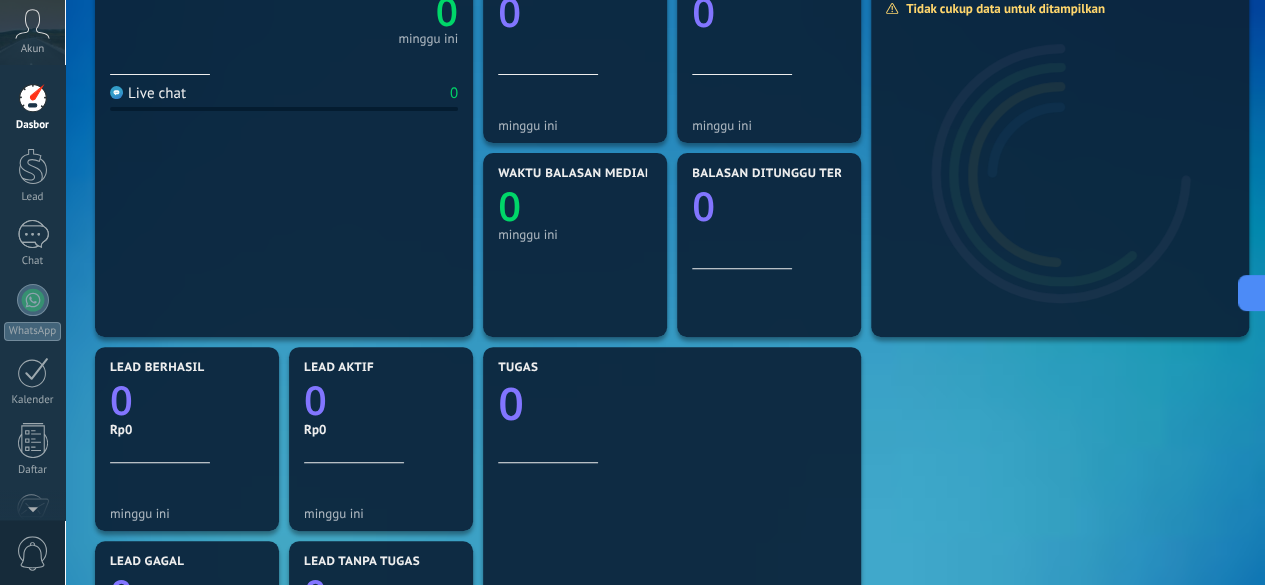 scroll, scrollTop: 100, scrollLeft: 0, axis: vertical 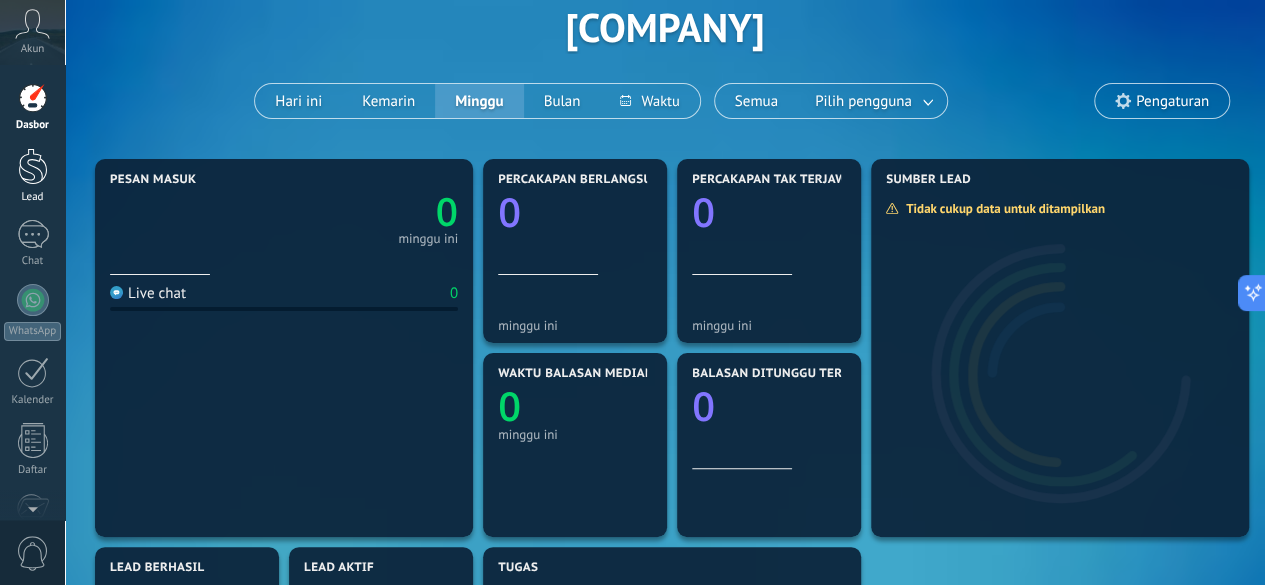 click at bounding box center (33, 166) 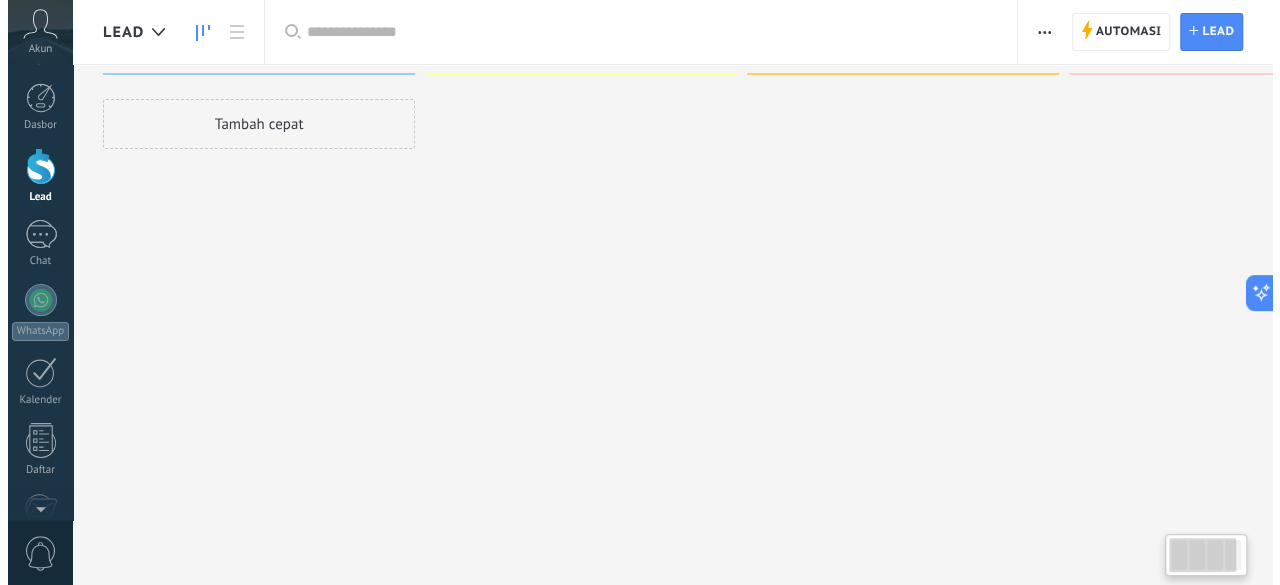 scroll, scrollTop: 0, scrollLeft: 0, axis: both 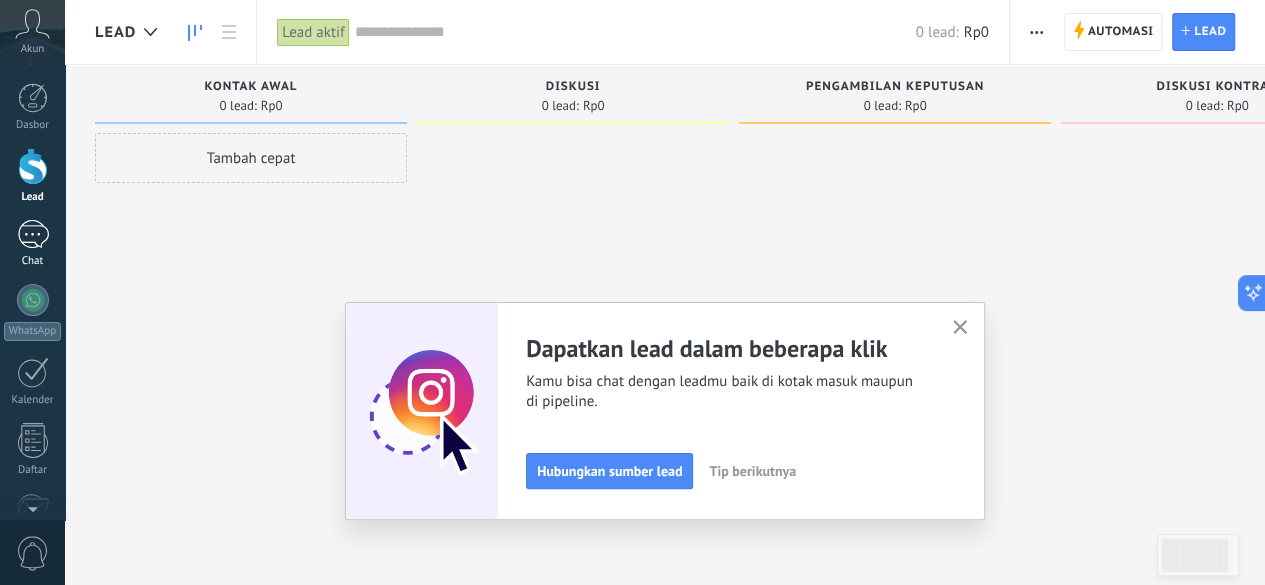 click at bounding box center [33, 234] 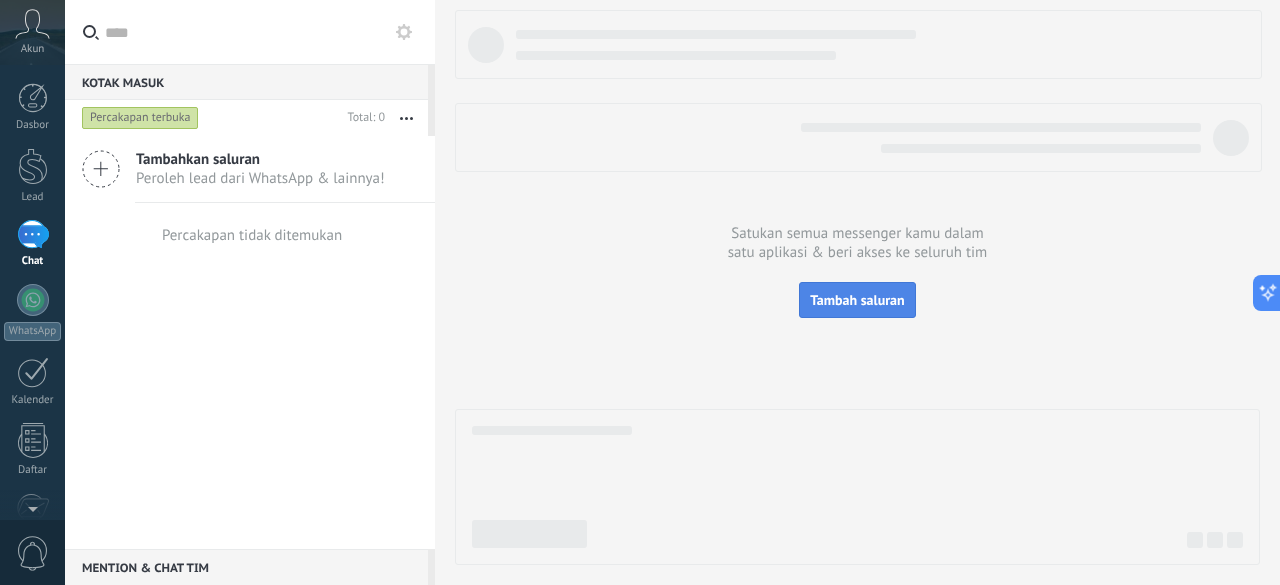 click on "Tambah saluran" at bounding box center [857, 300] 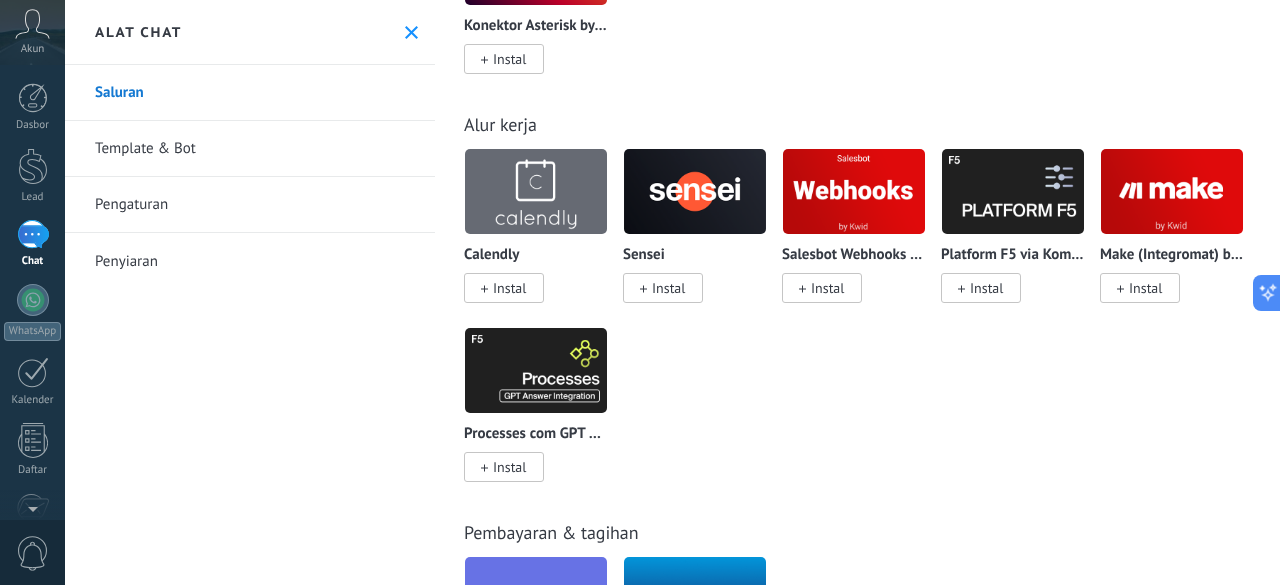scroll, scrollTop: 2000, scrollLeft: 0, axis: vertical 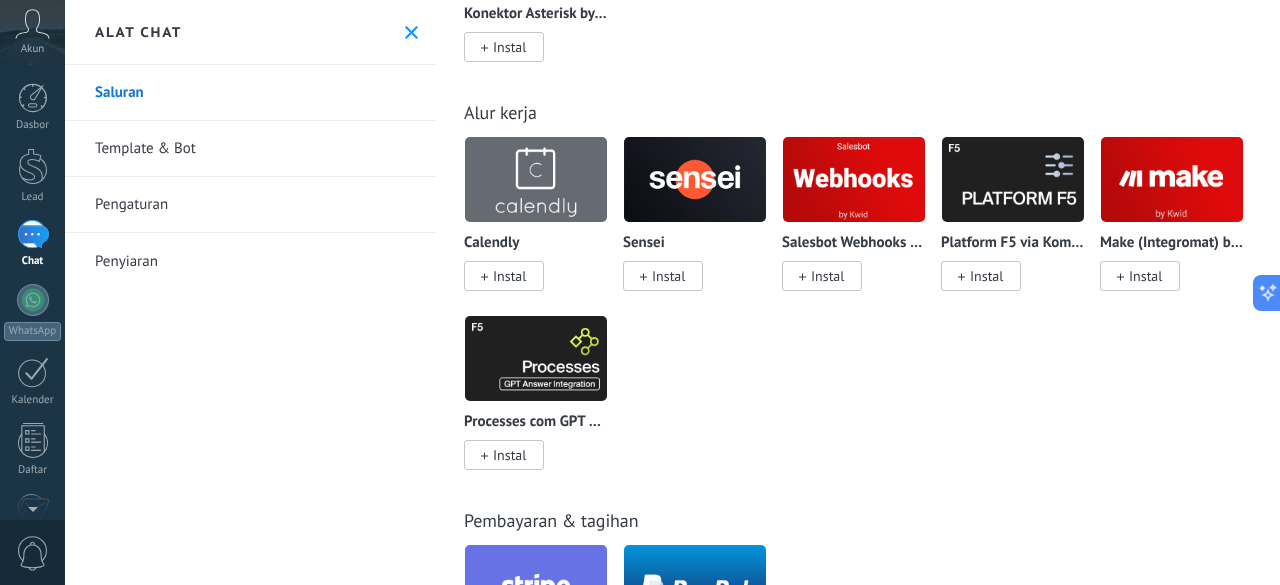click on "Template & Bot" at bounding box center [250, 149] 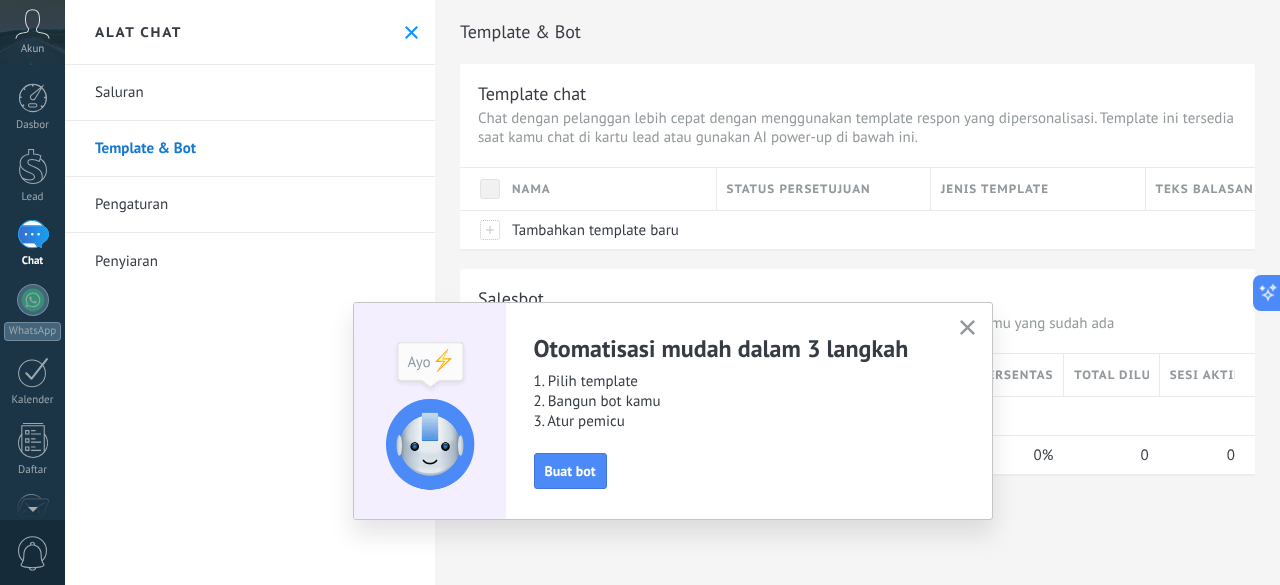 click at bounding box center [967, 327] 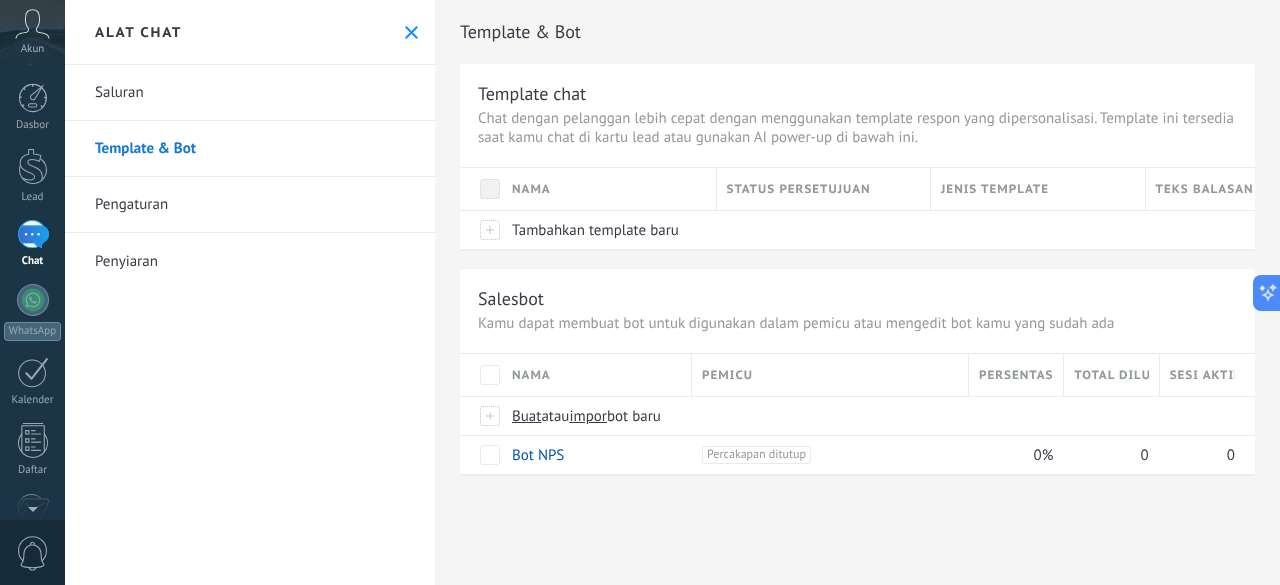 click on "Pengaturan" at bounding box center (250, 205) 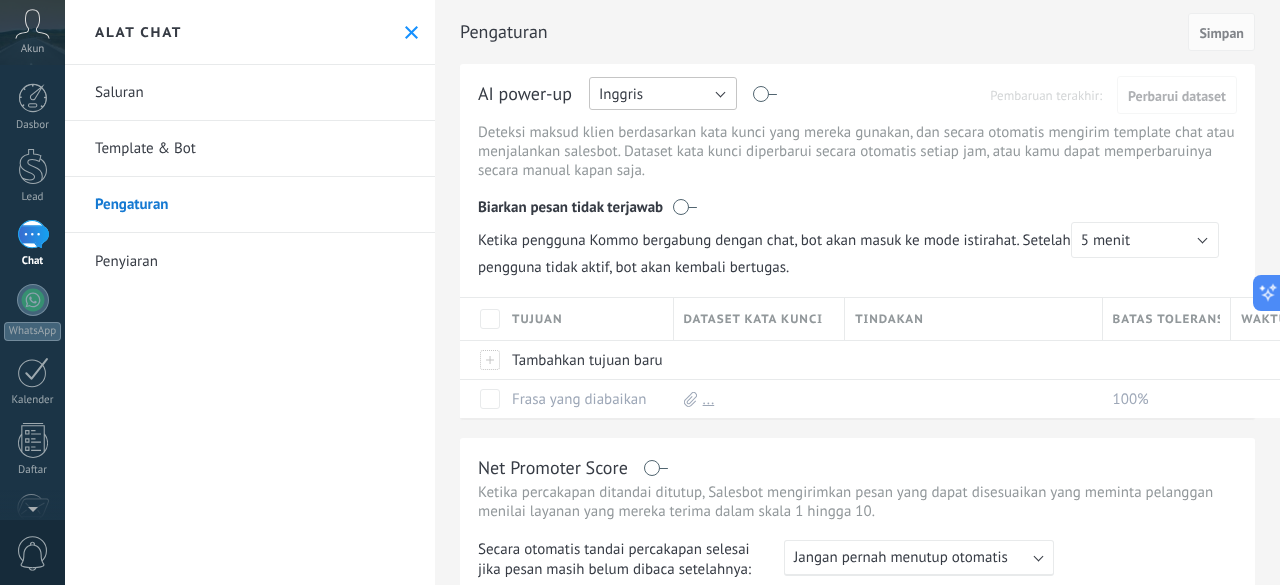 click on "Inggris" at bounding box center (663, 93) 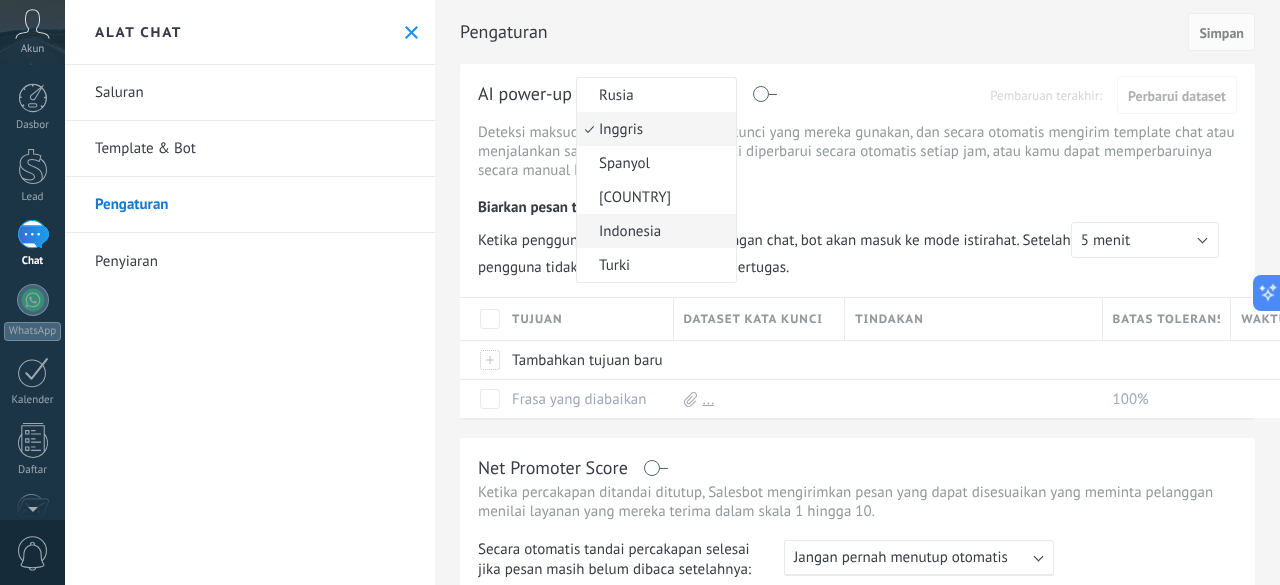 click on "Indonesia" at bounding box center [653, 95] 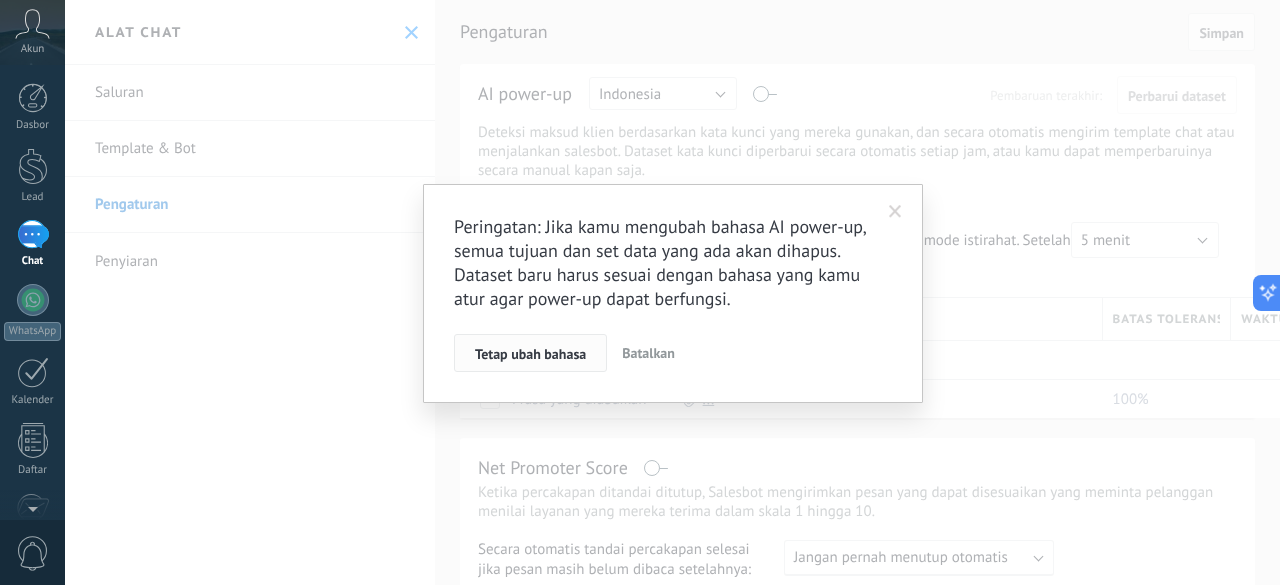 click on "Tetap ubah bahasa" at bounding box center [530, 354] 